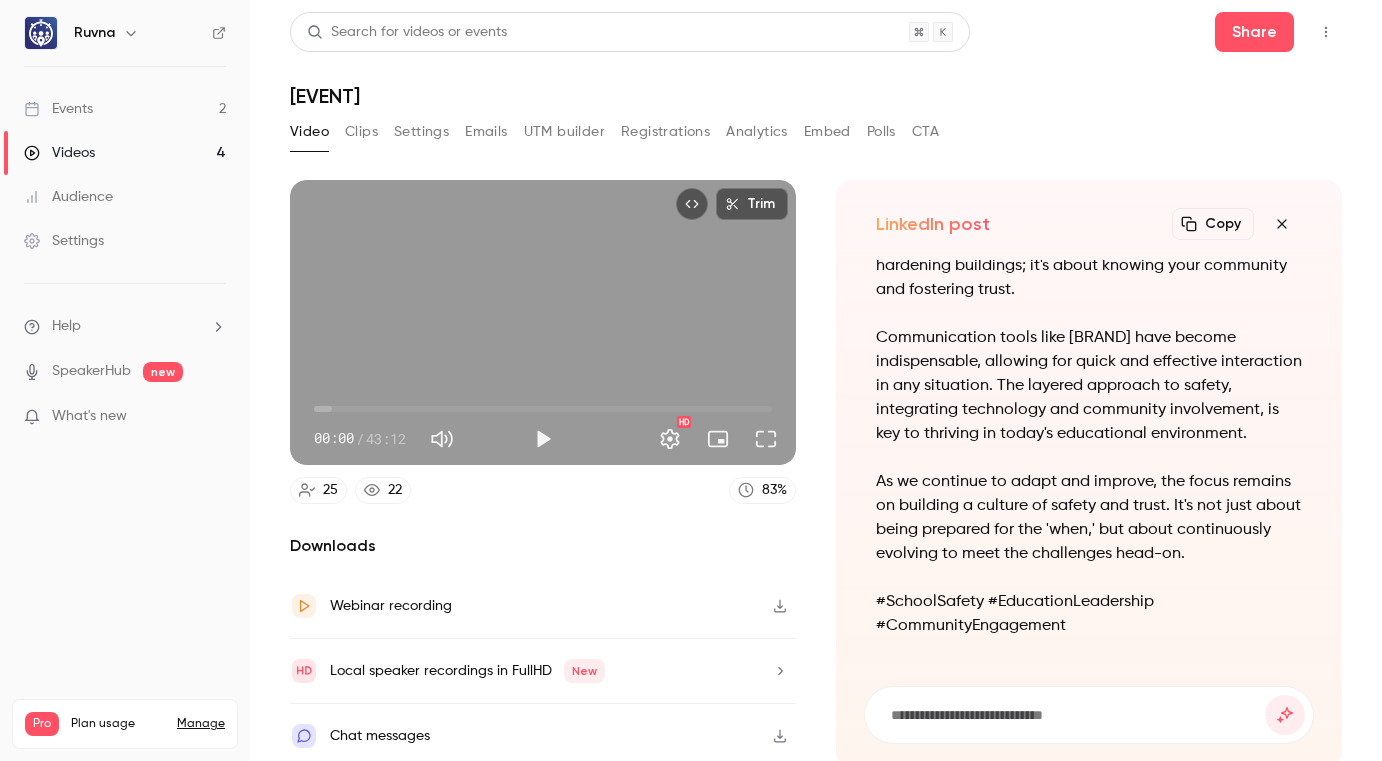 scroll, scrollTop: 0, scrollLeft: 0, axis: both 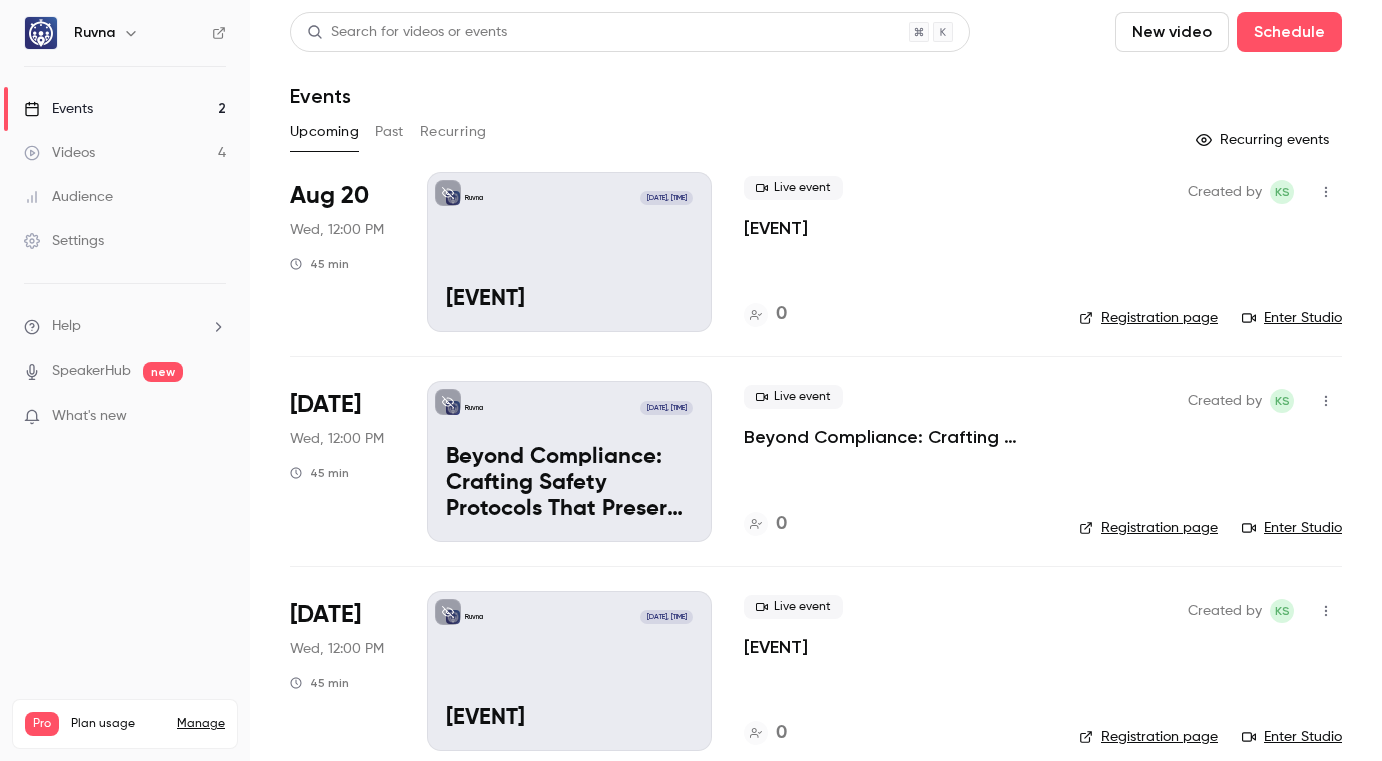 click on "[EVENT]" at bounding box center [569, 300] 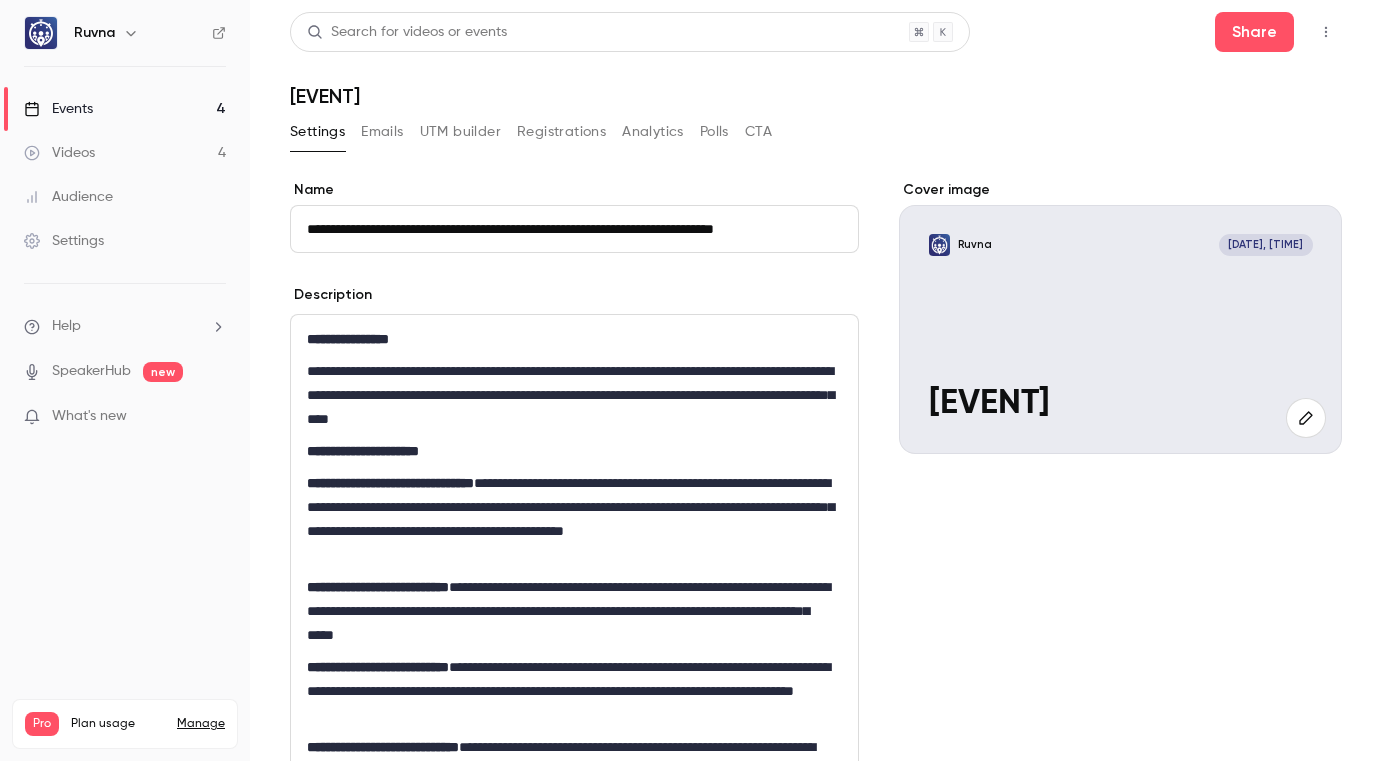 scroll, scrollTop: 0, scrollLeft: 8, axis: horizontal 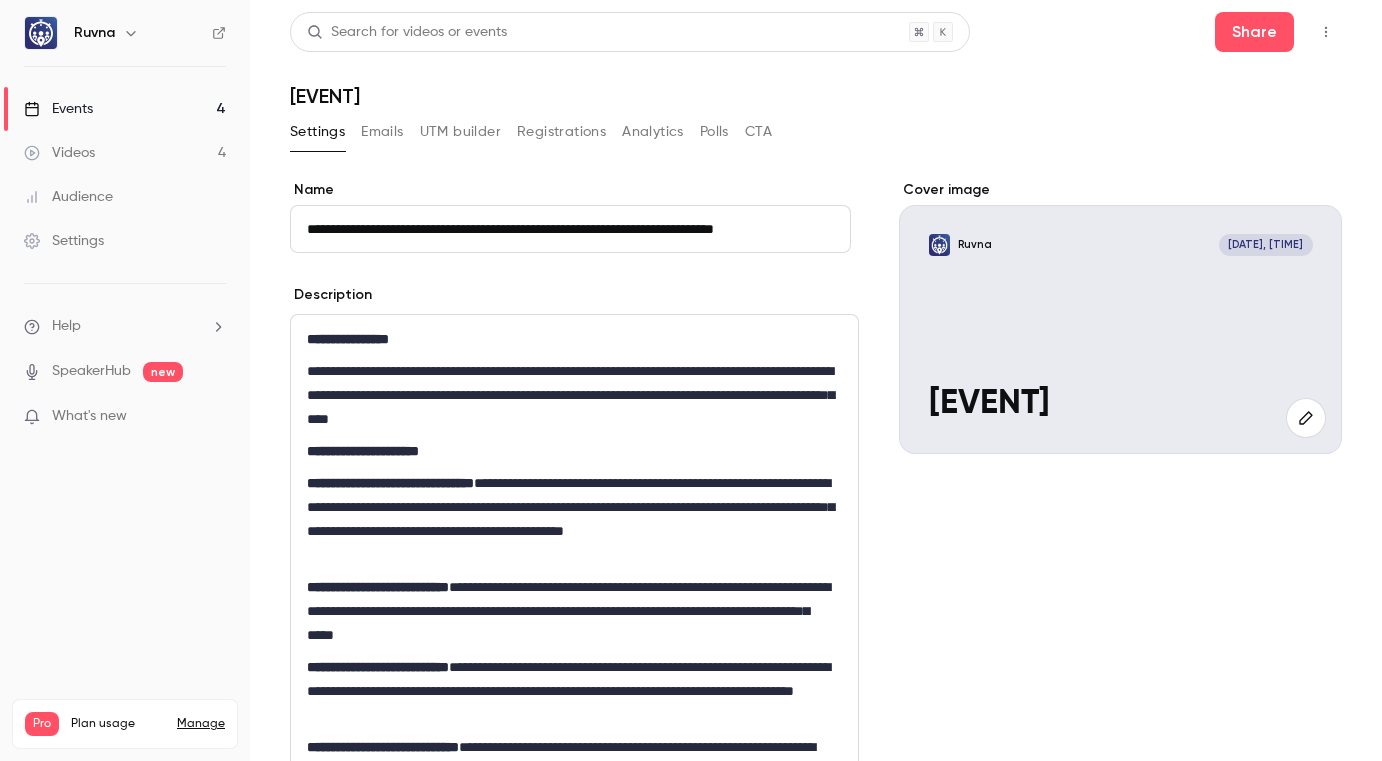 click on "[EVENT]" at bounding box center [1121, 405] 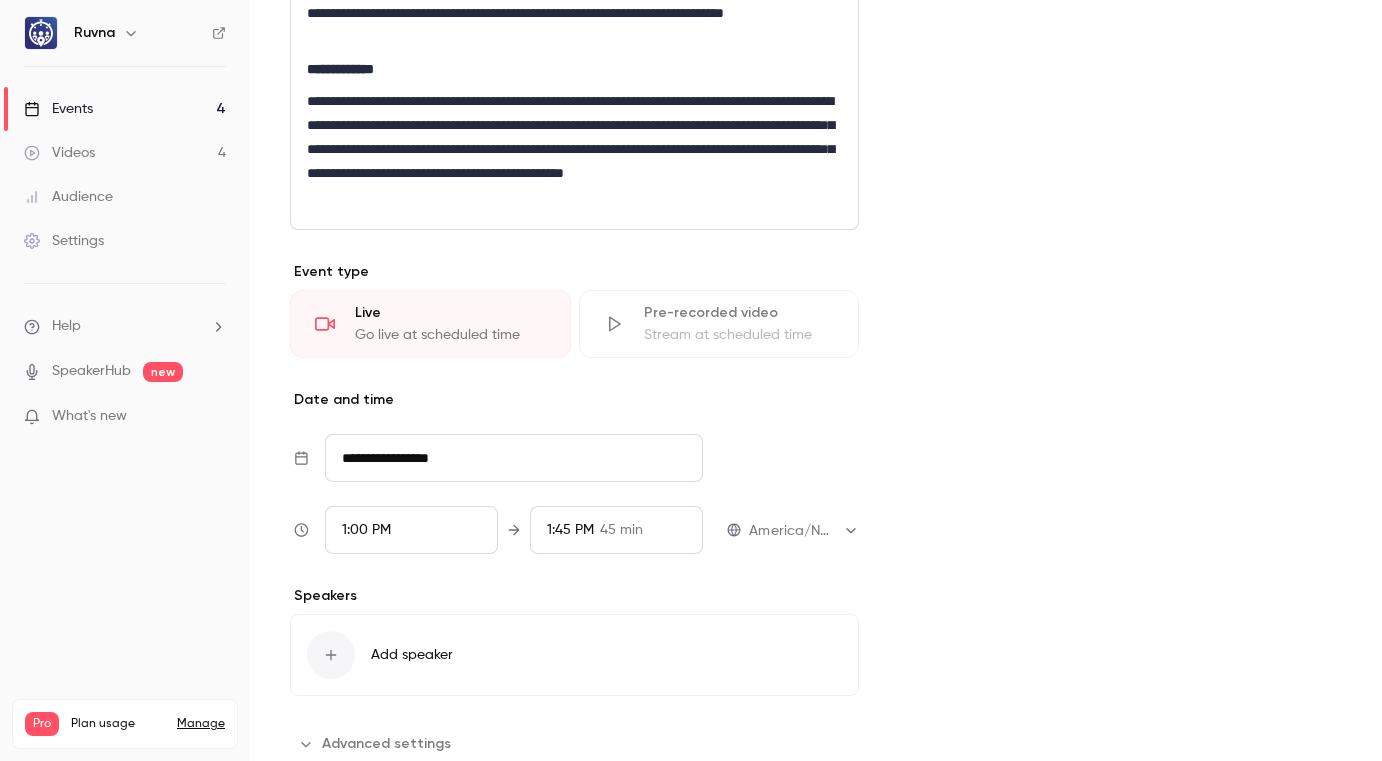 scroll, scrollTop: 861, scrollLeft: 0, axis: vertical 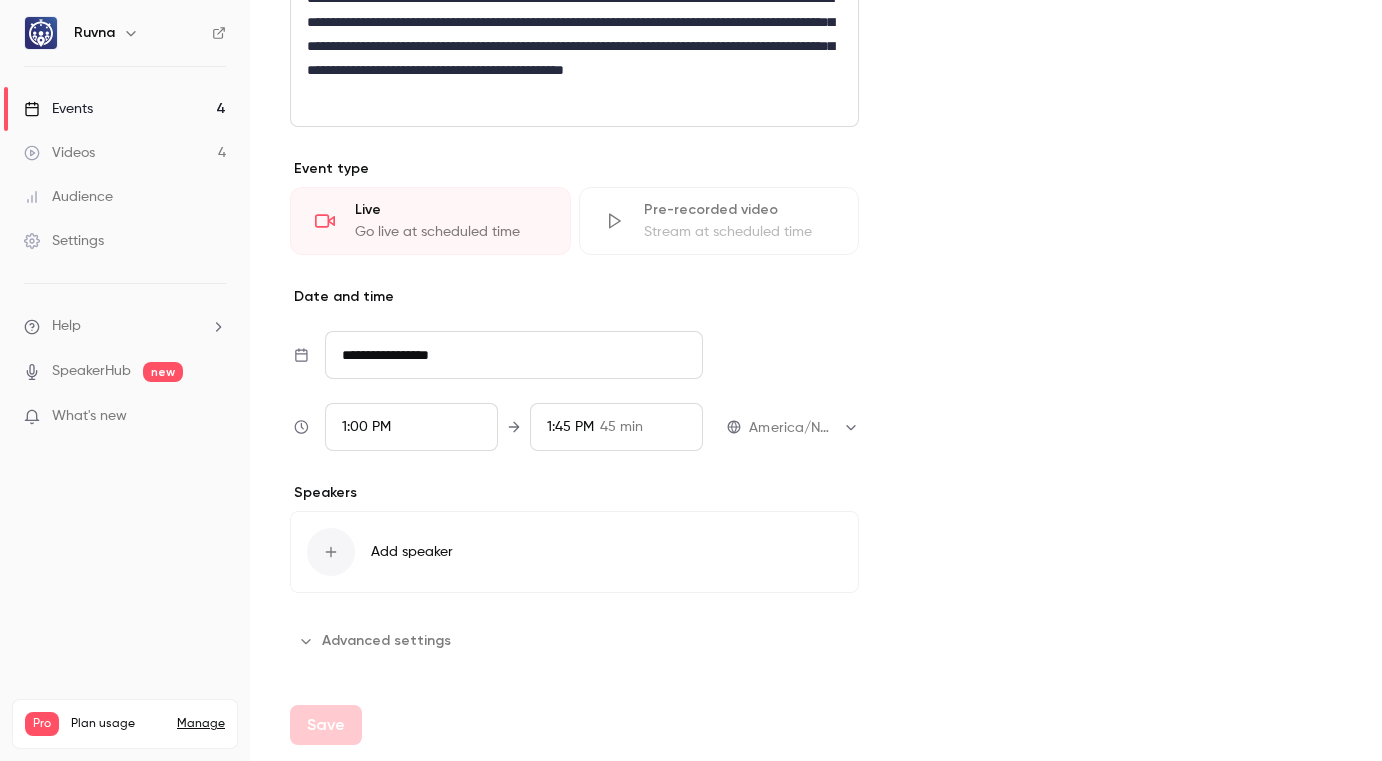 click on "Advanced settings" at bounding box center [376, 641] 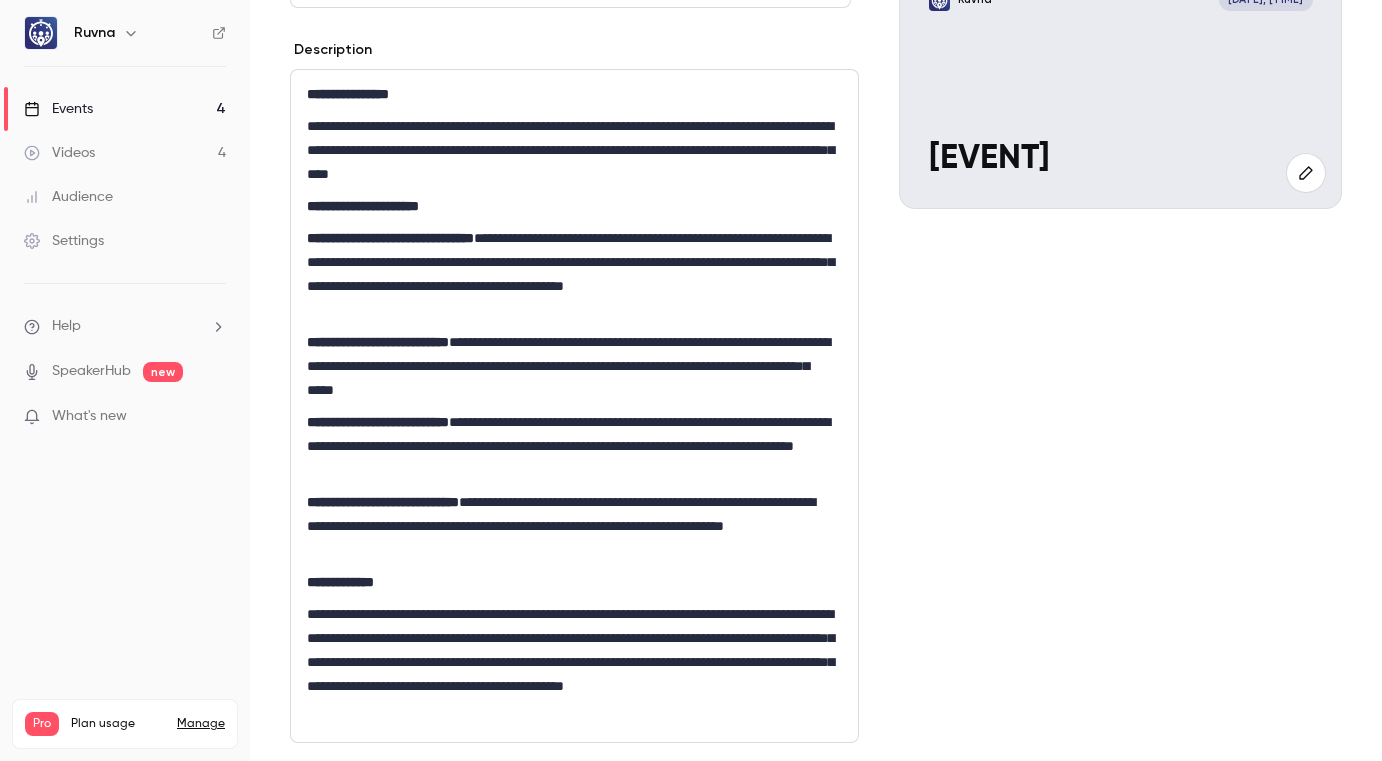 scroll, scrollTop: 0, scrollLeft: 0, axis: both 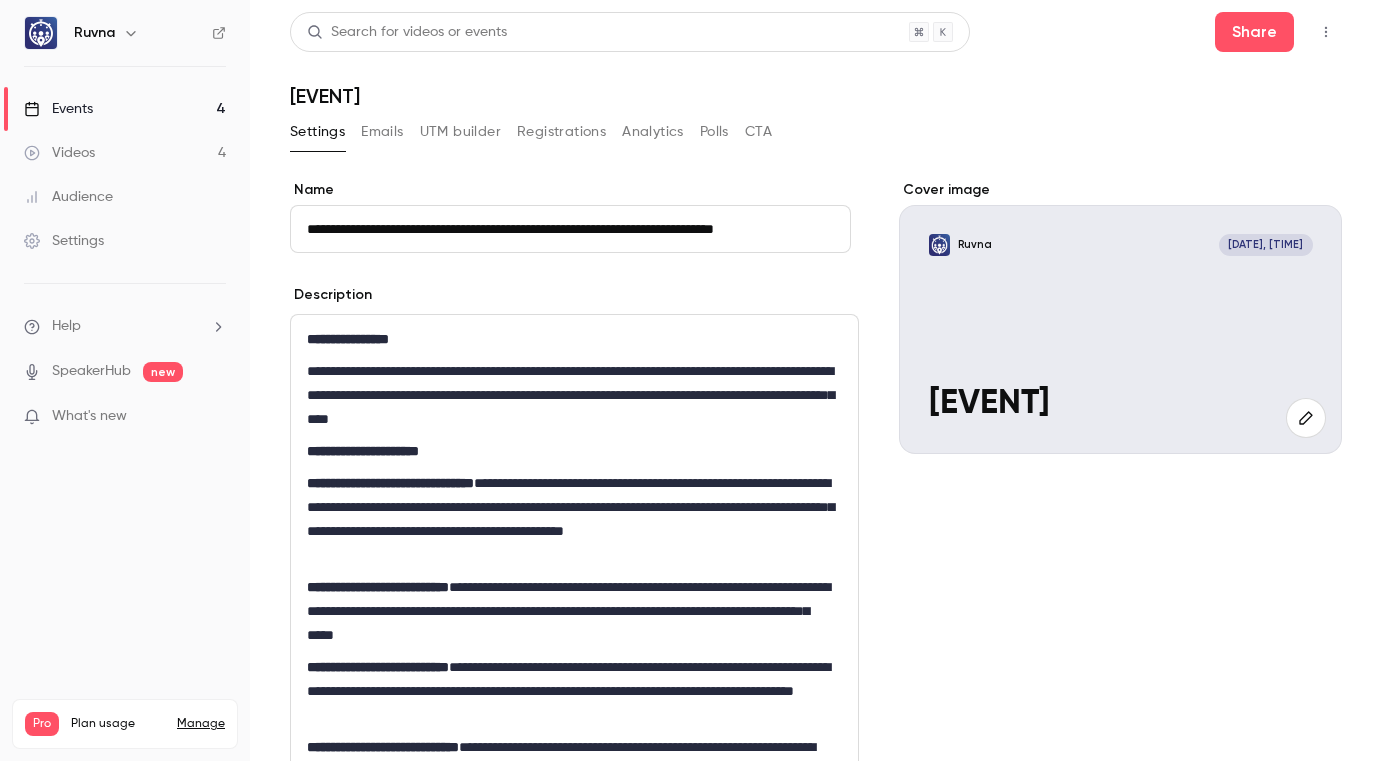 click on "[DATE], [TIME]" at bounding box center (1266, 245) 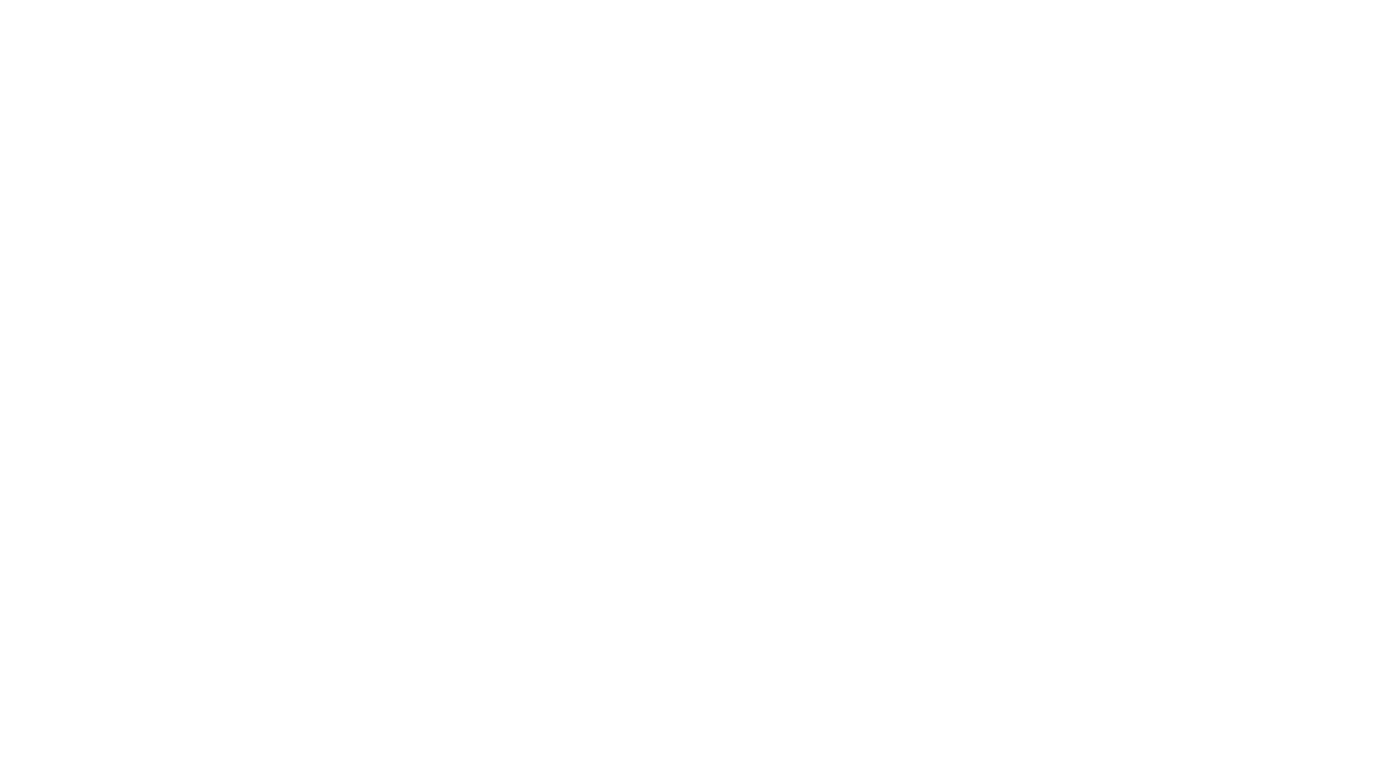 scroll, scrollTop: 0, scrollLeft: 0, axis: both 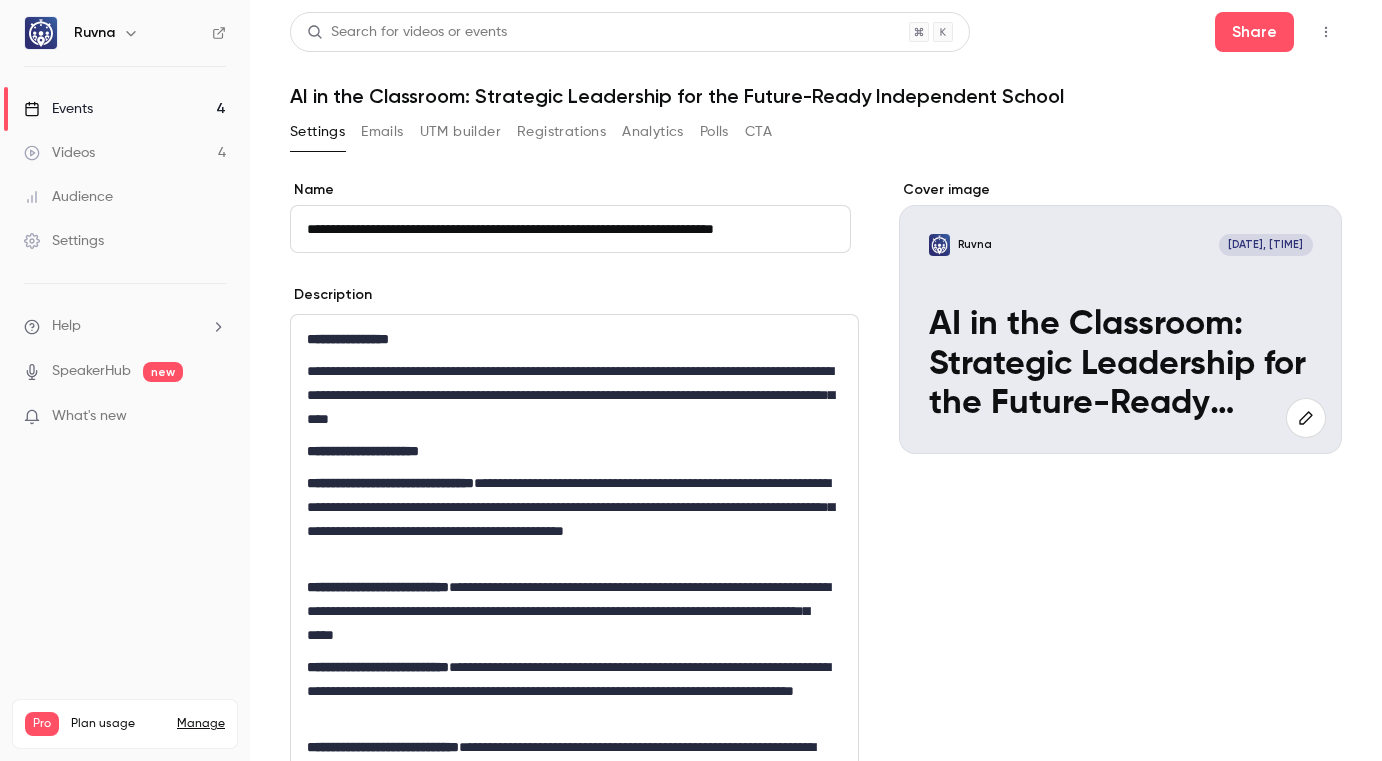 click 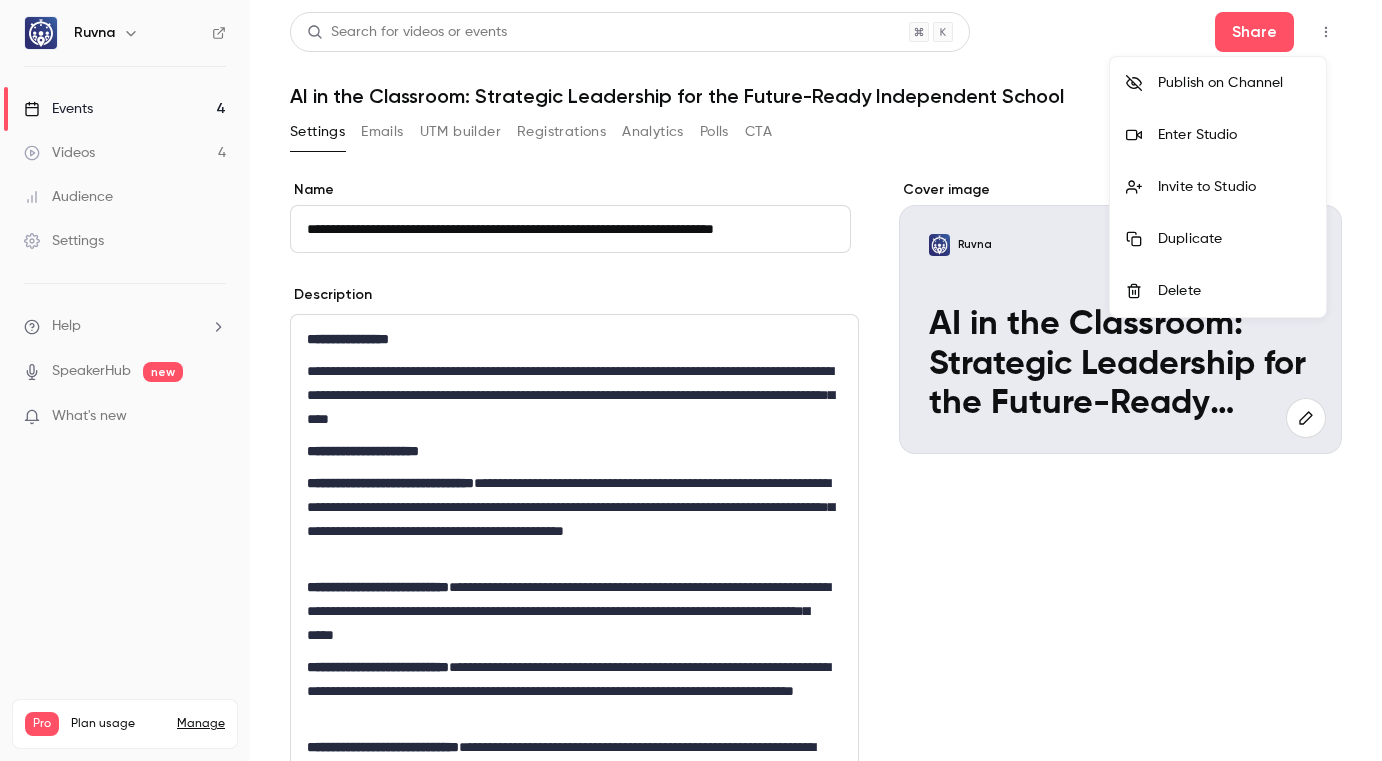 click at bounding box center [691, 380] 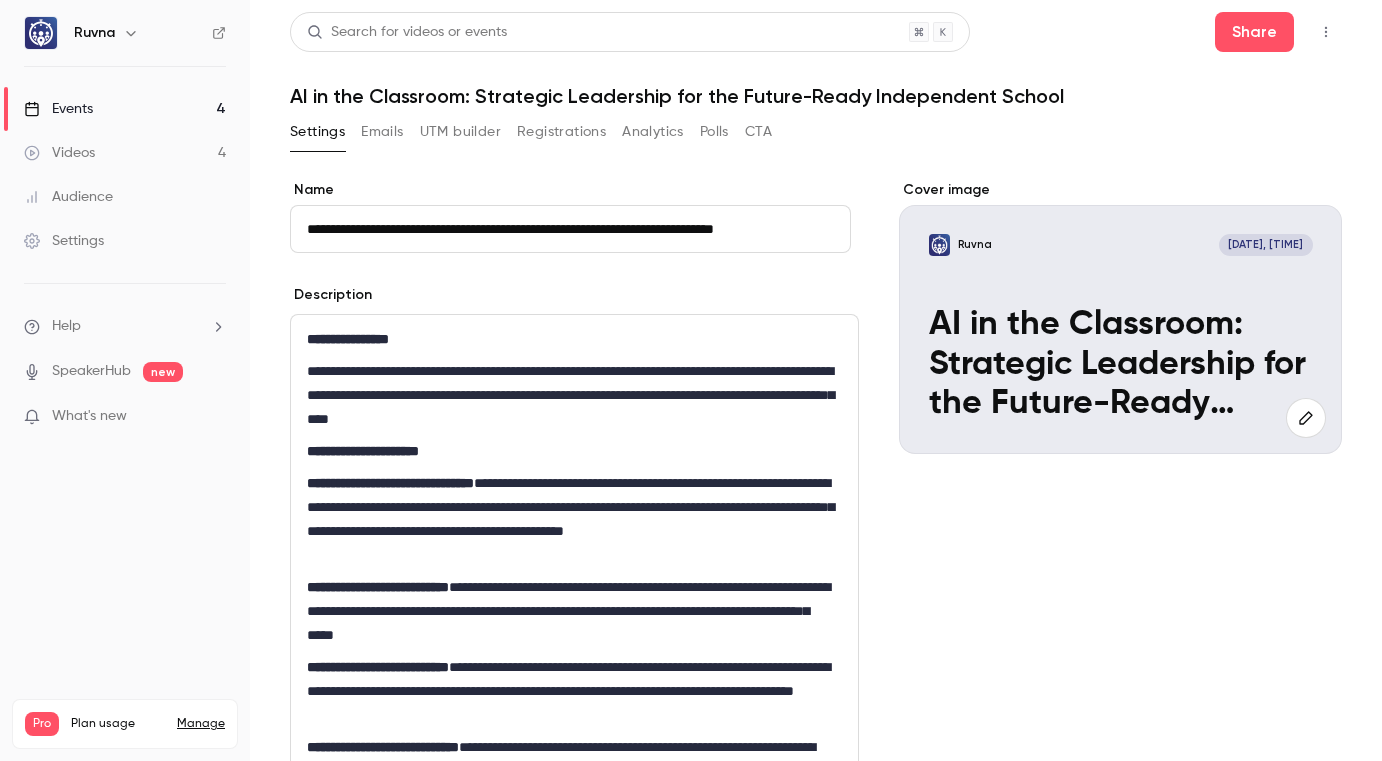click at bounding box center [940, 245] 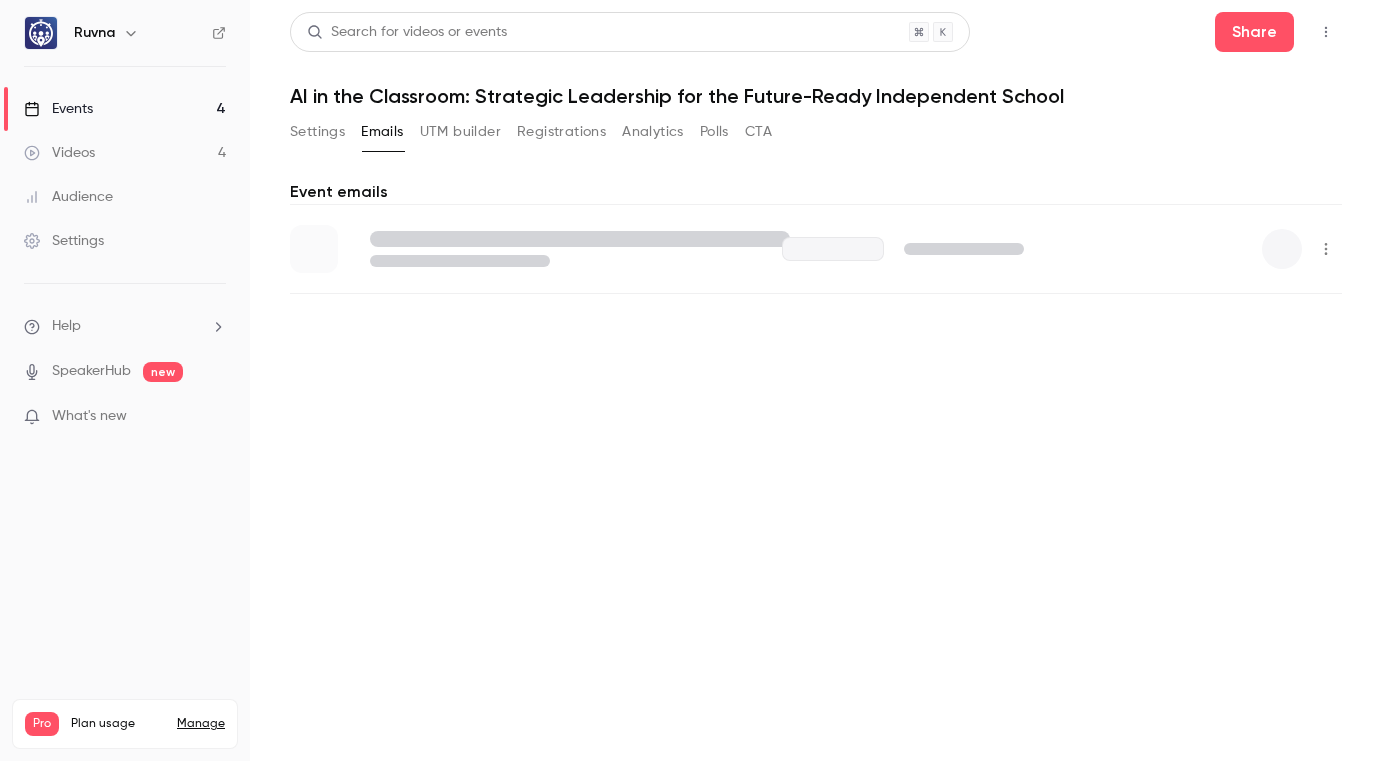 click on "UTM builder" at bounding box center [460, 132] 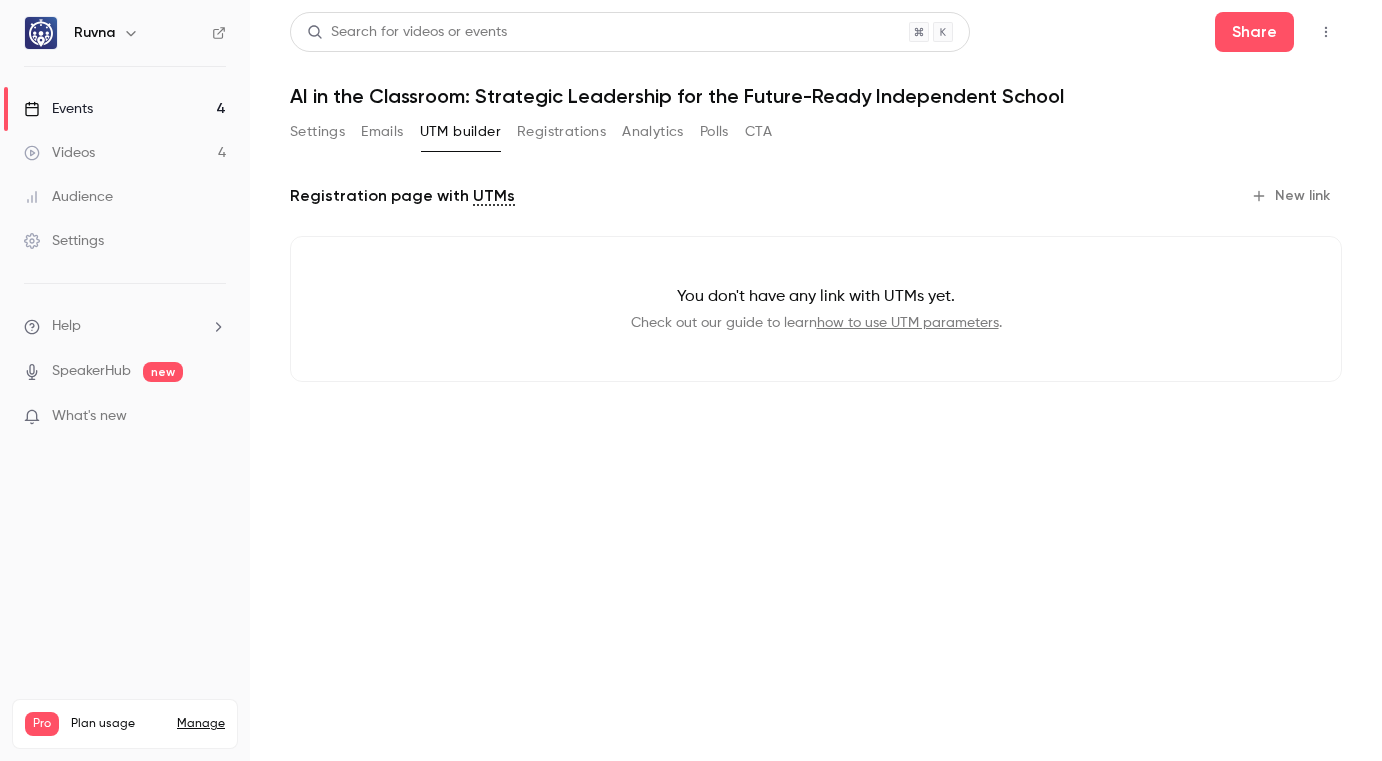 click on "Registrations" at bounding box center (561, 132) 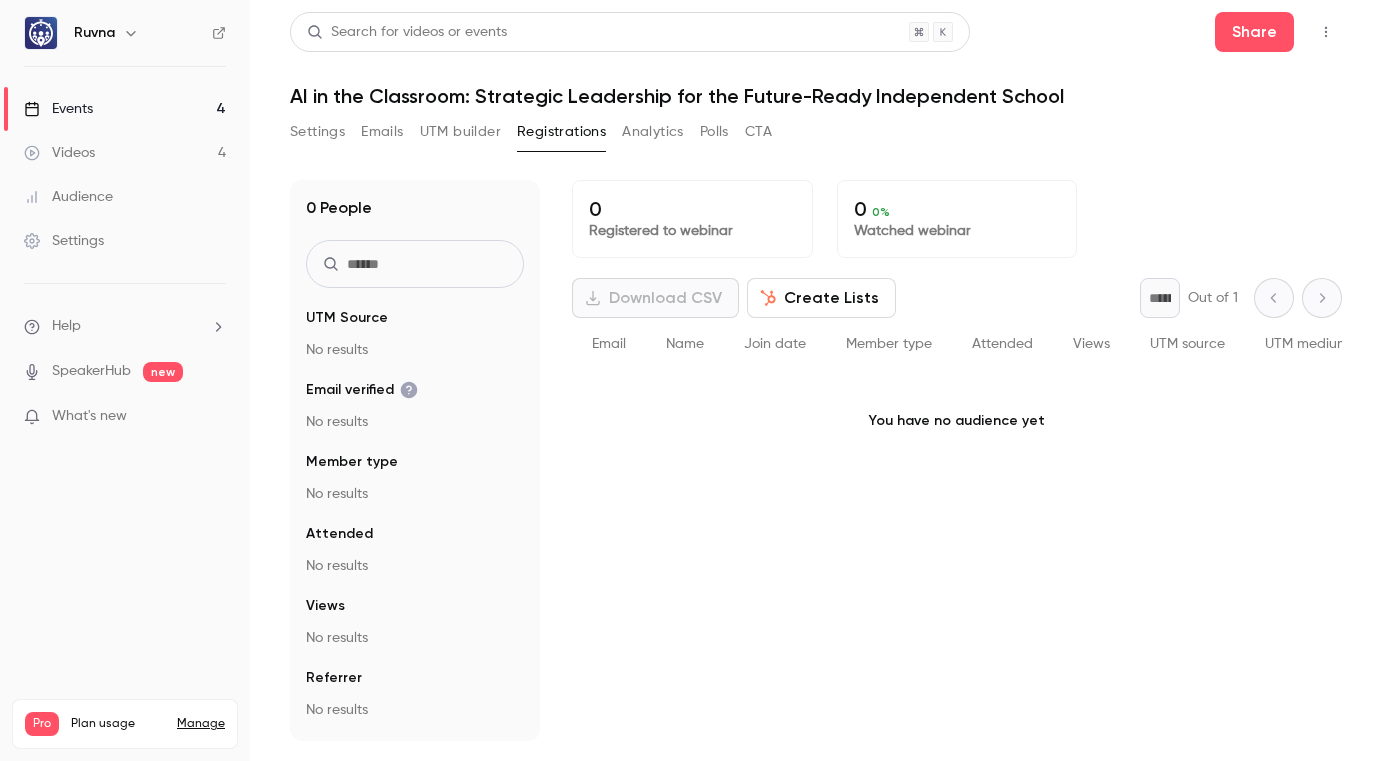 click on "Analytics" at bounding box center (653, 132) 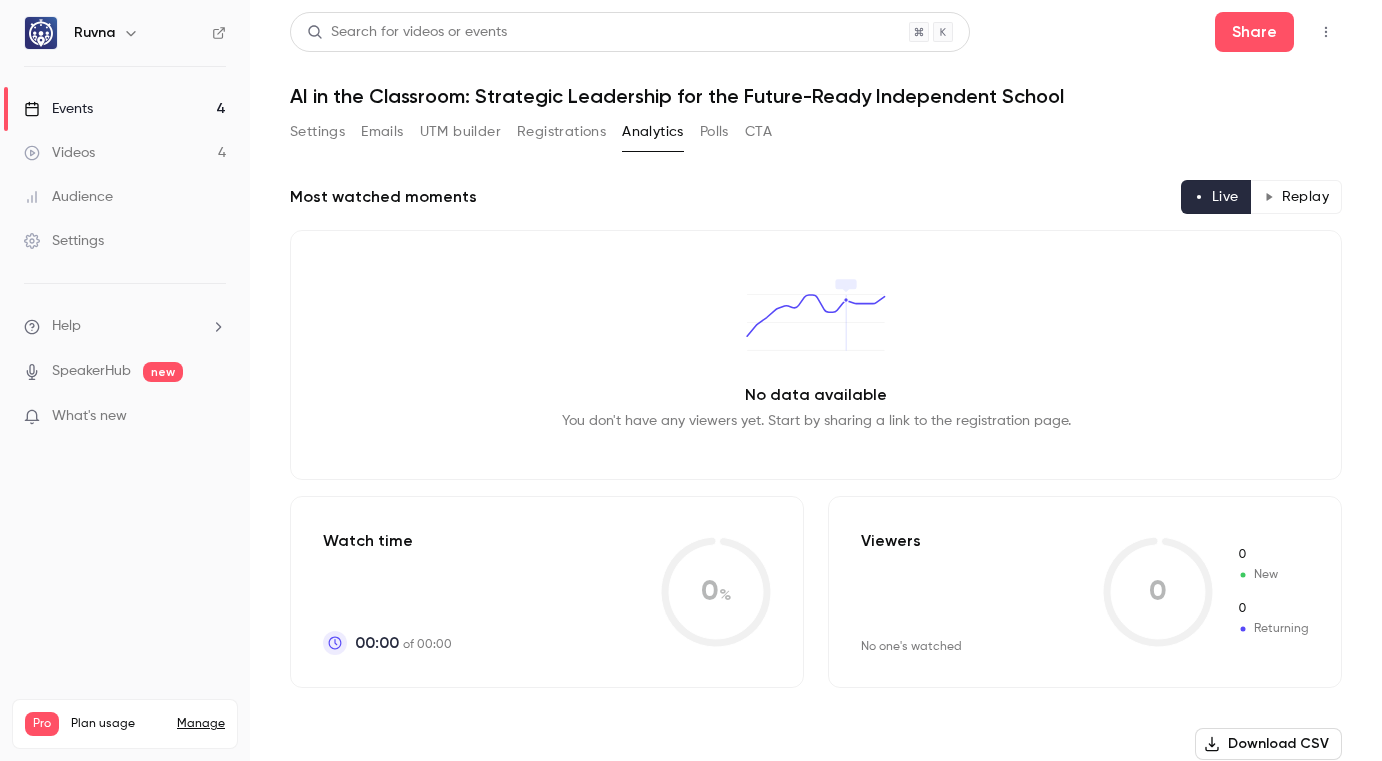 click on "Polls" at bounding box center (714, 132) 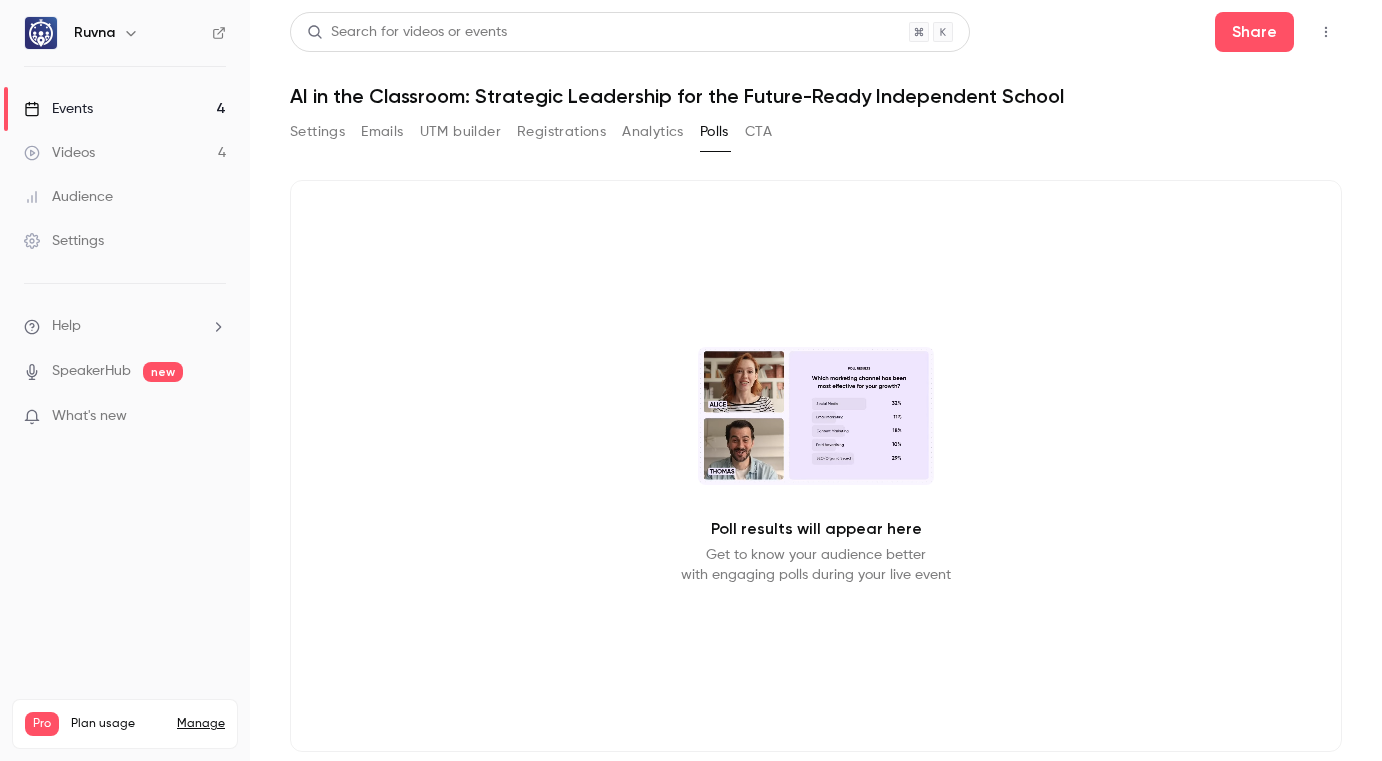 click on "CTA" at bounding box center [758, 132] 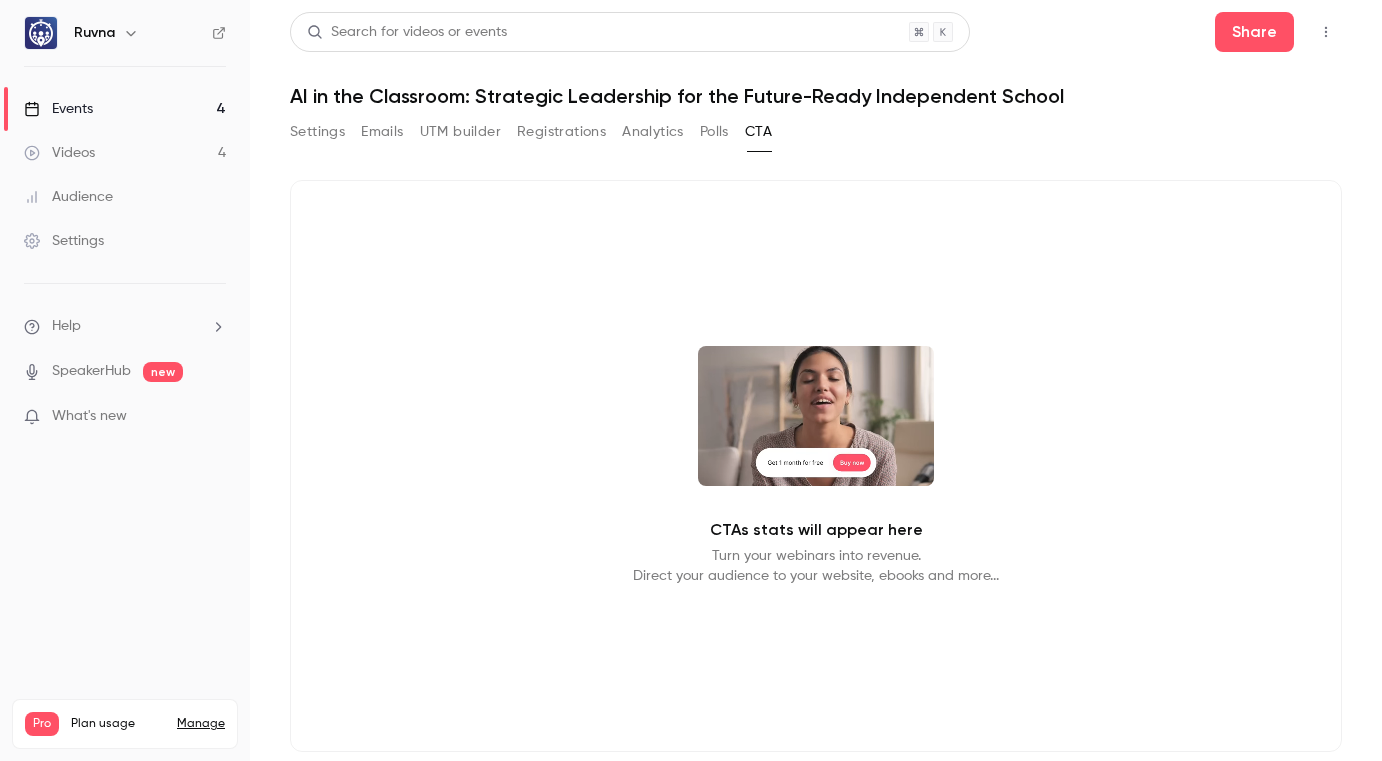 click on "Analytics" at bounding box center [653, 132] 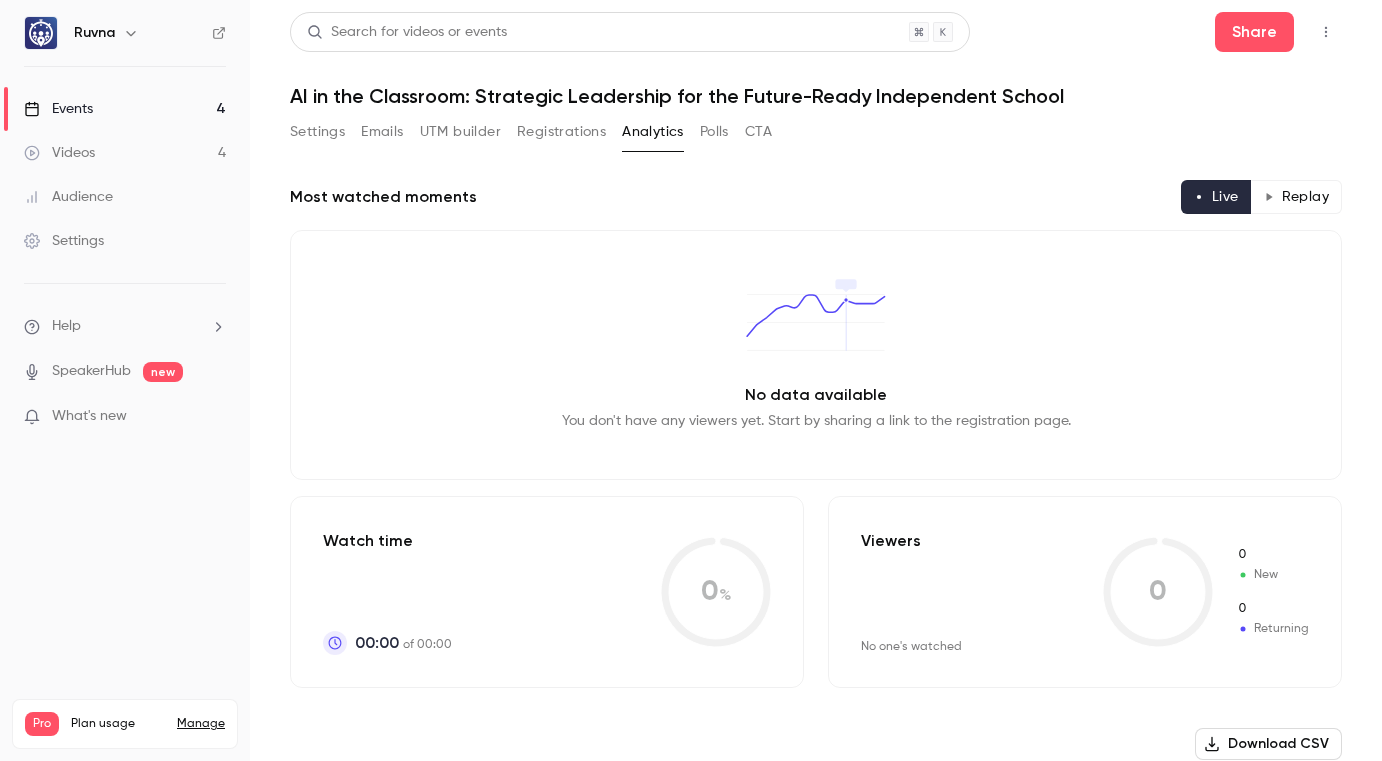 click on "Registrations" at bounding box center [561, 132] 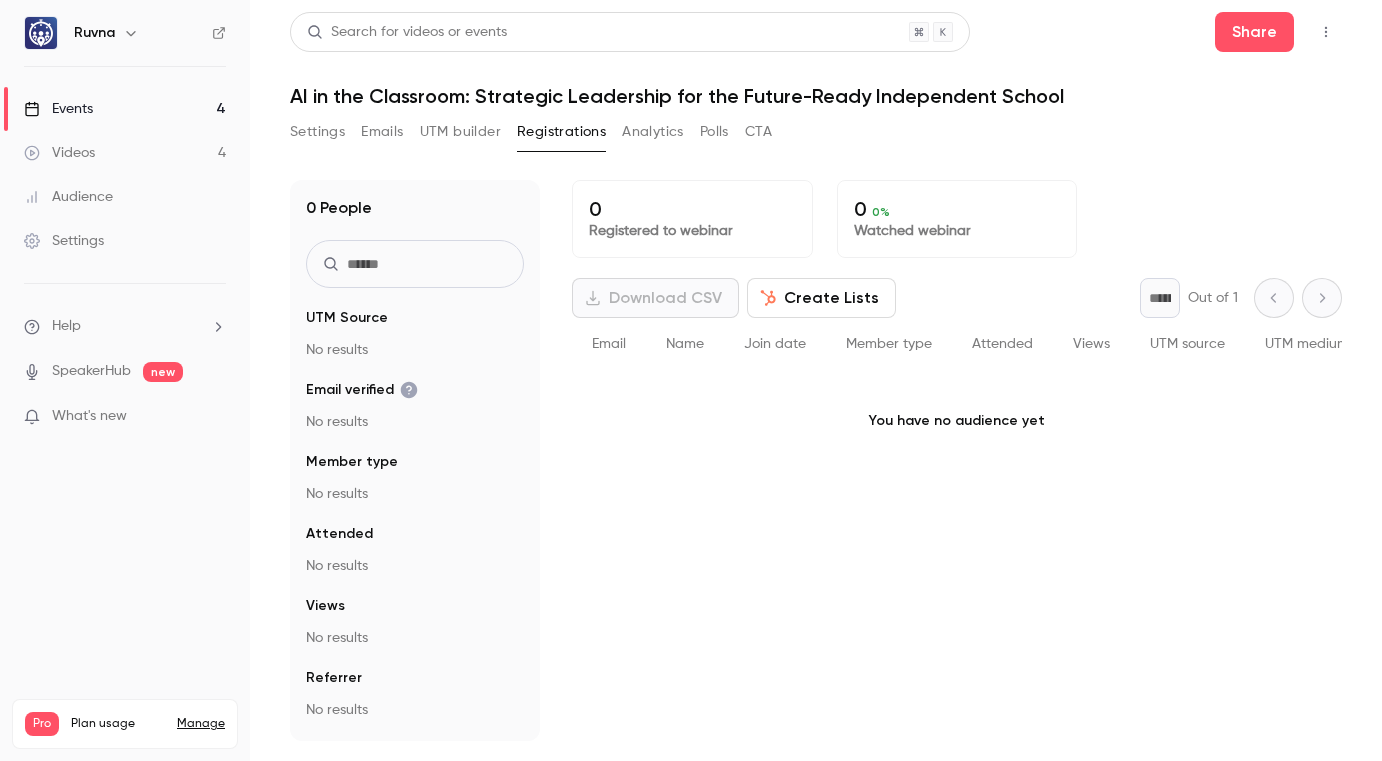 click on "Settings" at bounding box center [317, 132] 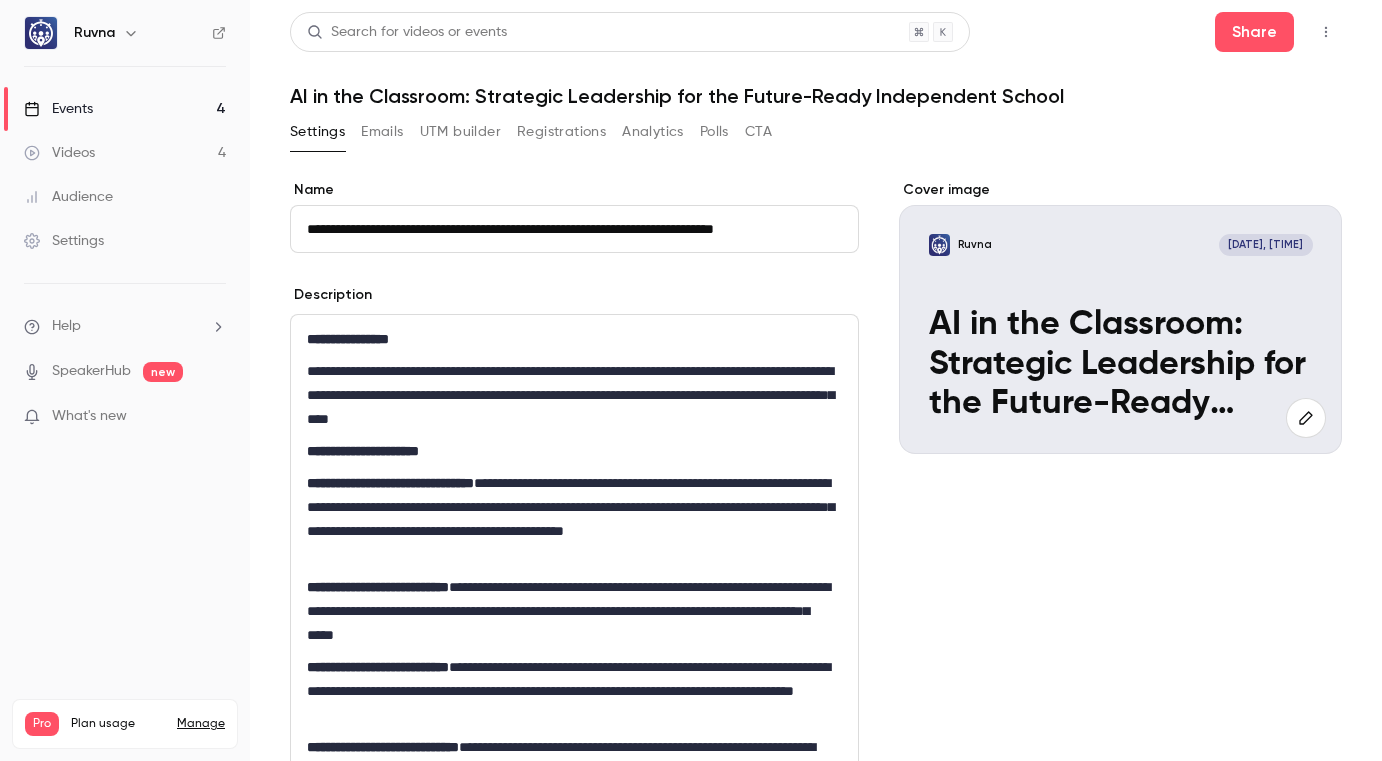 scroll, scrollTop: 0, scrollLeft: 8, axis: horizontal 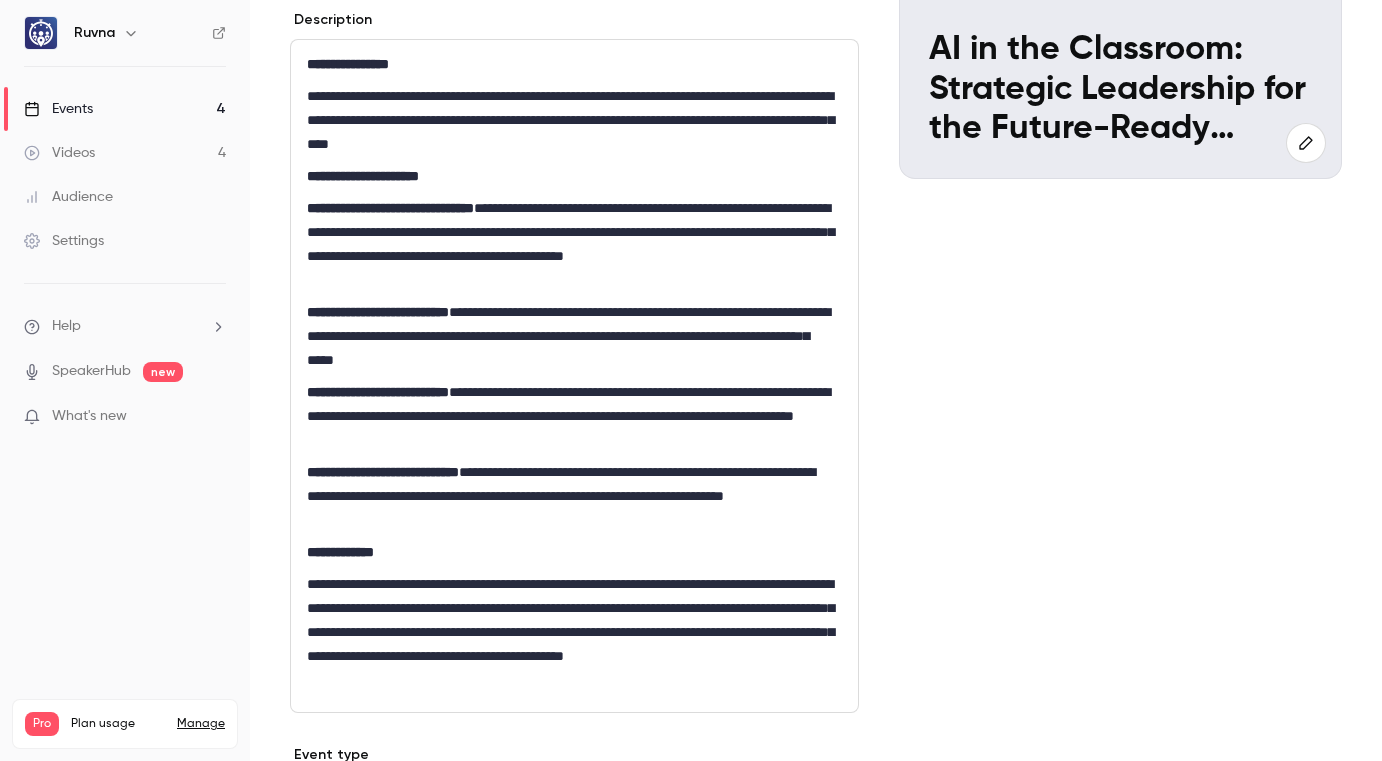 click on "[EVENT]" at bounding box center [1121, 90] 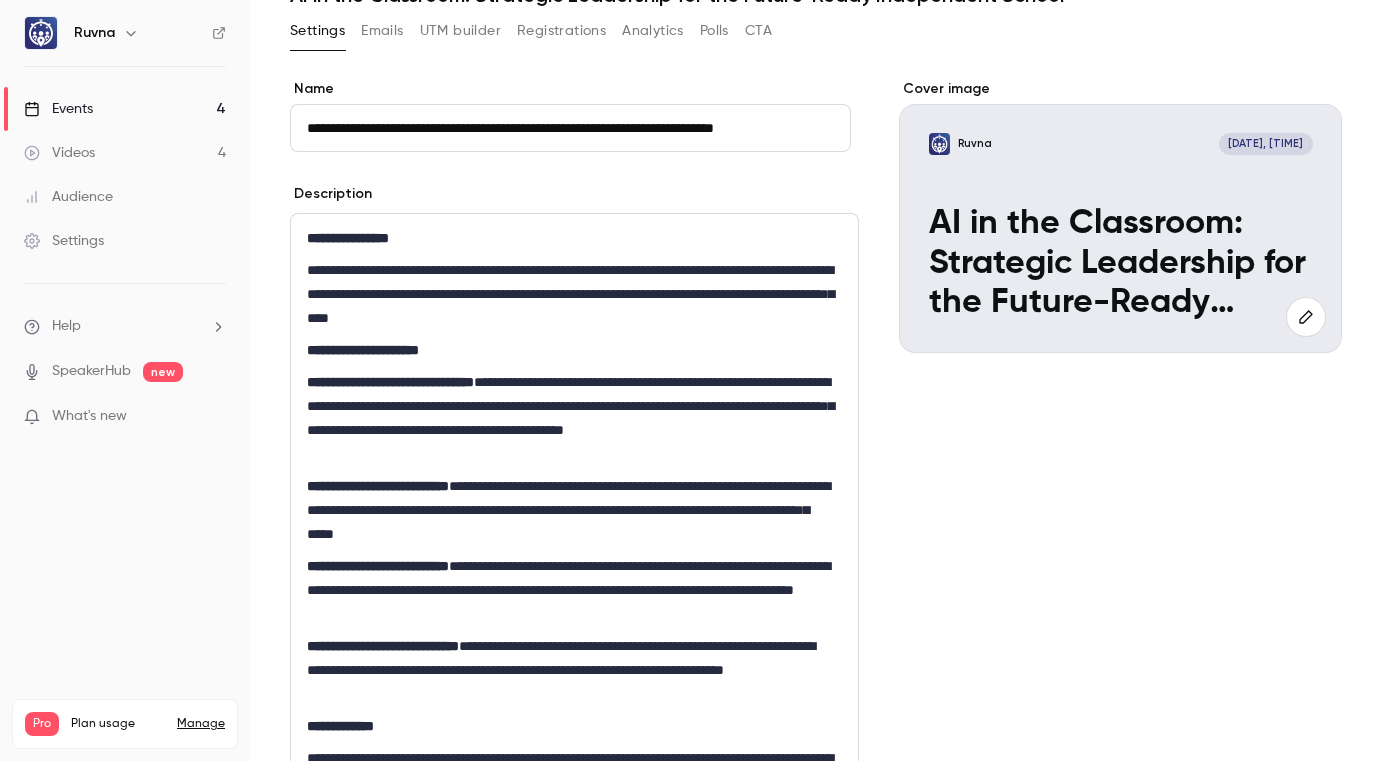 scroll, scrollTop: 96, scrollLeft: 0, axis: vertical 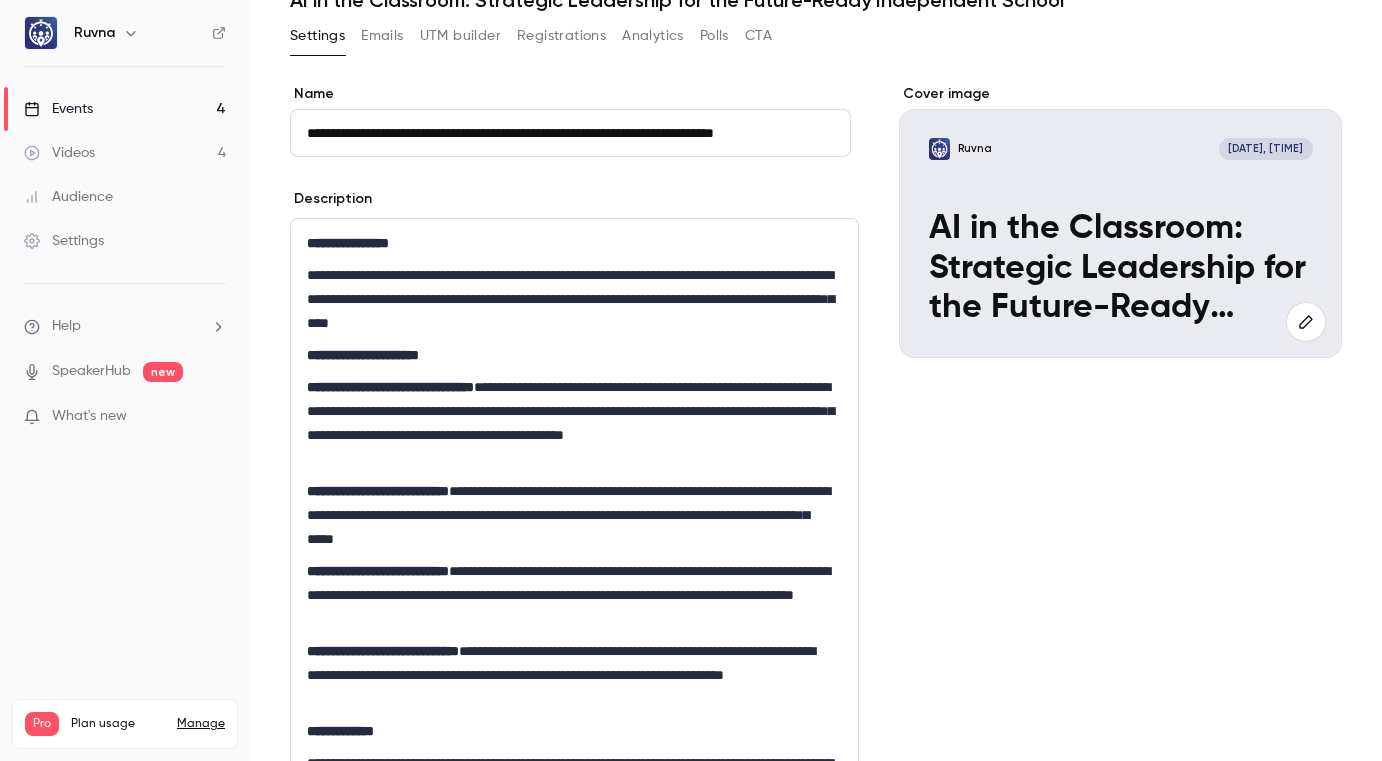 click on "**********" at bounding box center (570, 133) 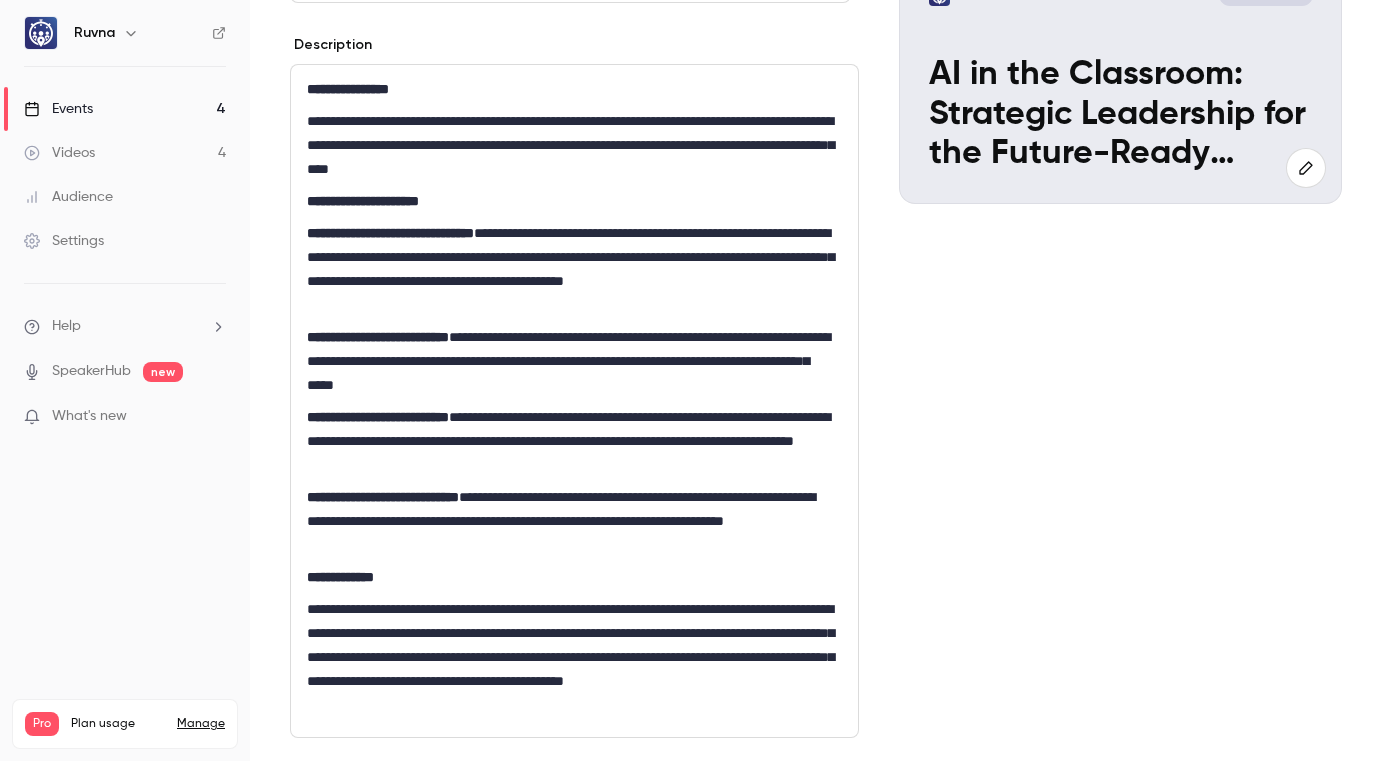 scroll, scrollTop: 250, scrollLeft: 0, axis: vertical 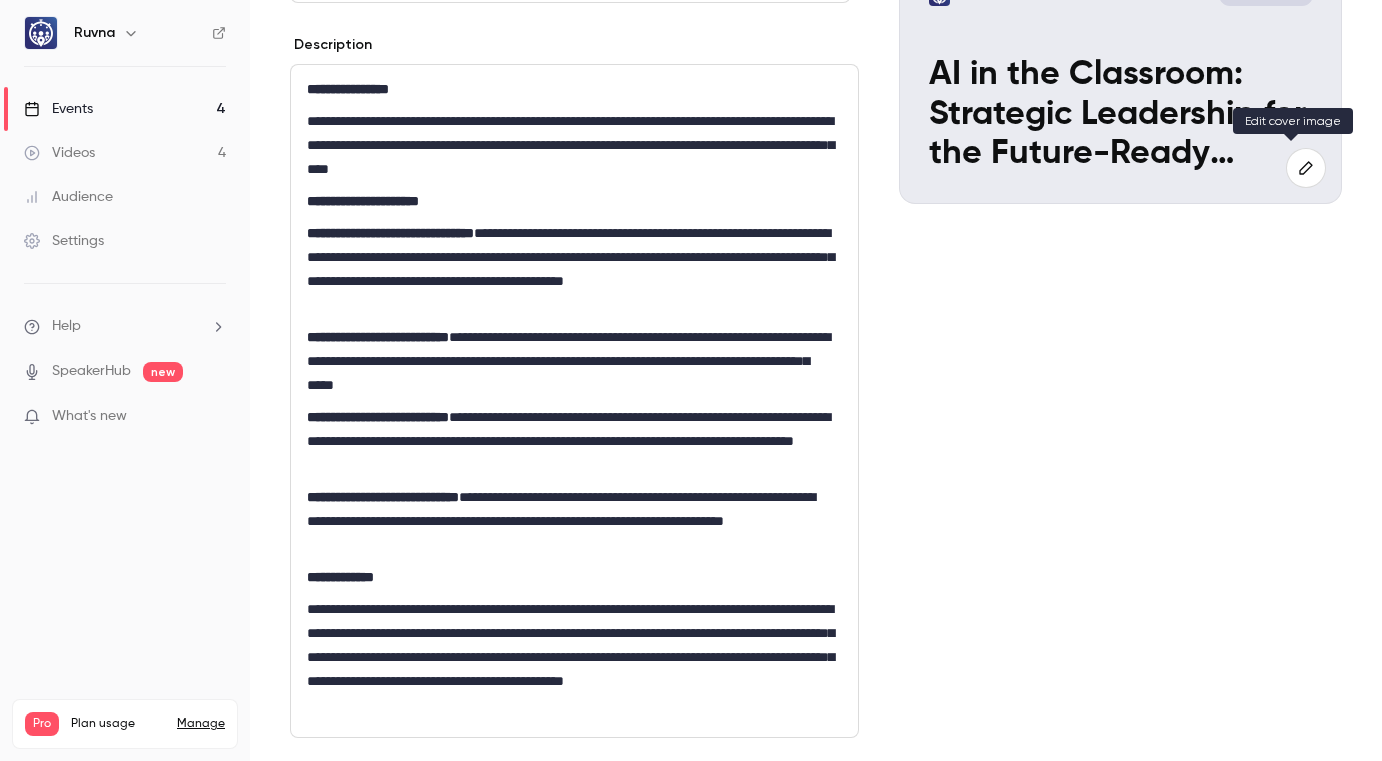click 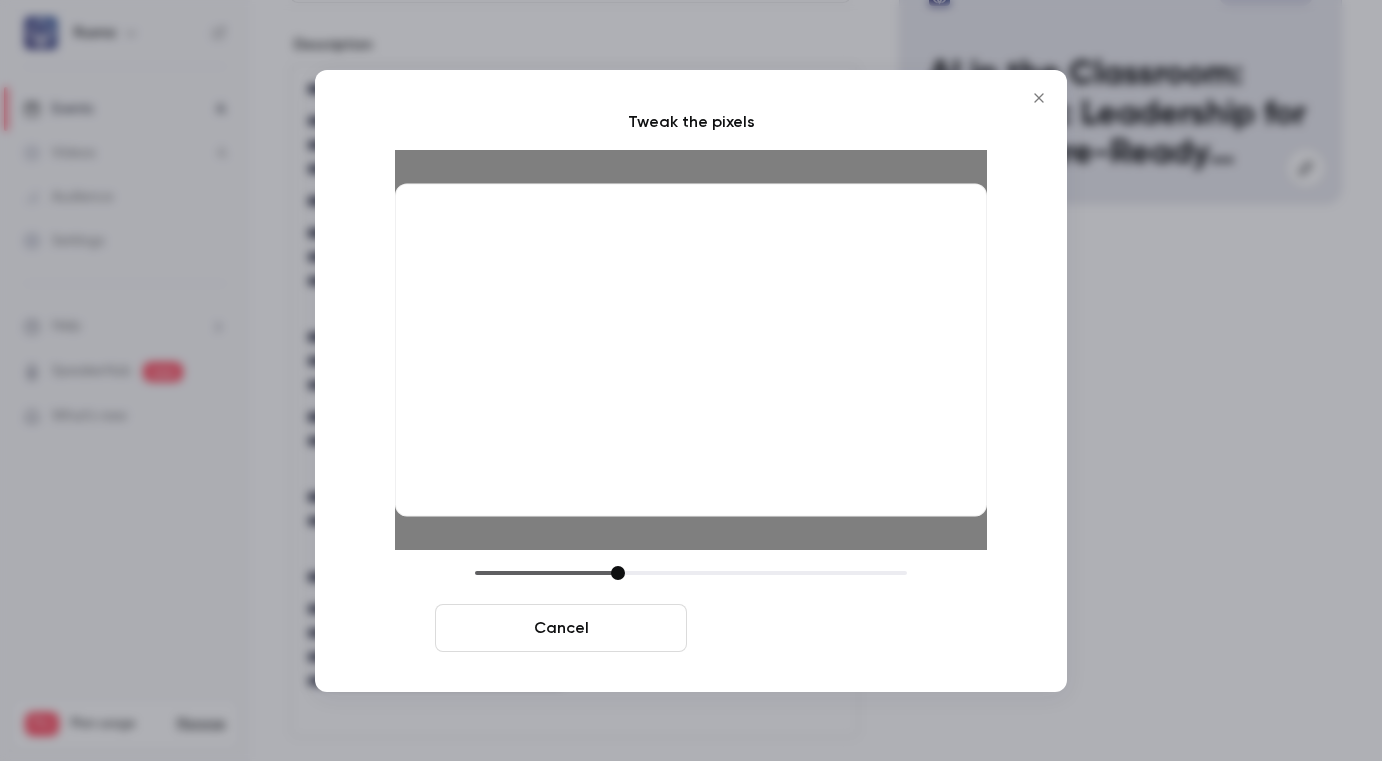click on "Crop and save" at bounding box center [821, 628] 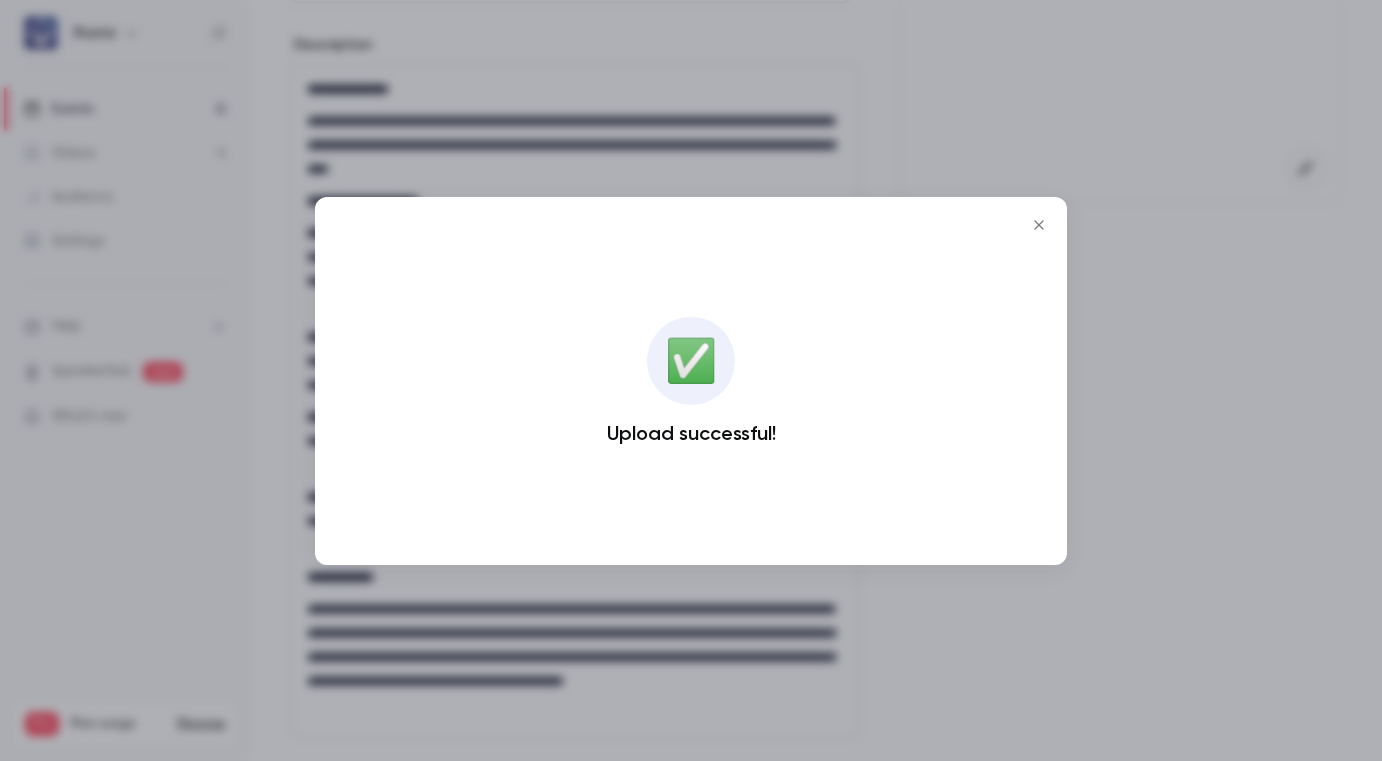 click 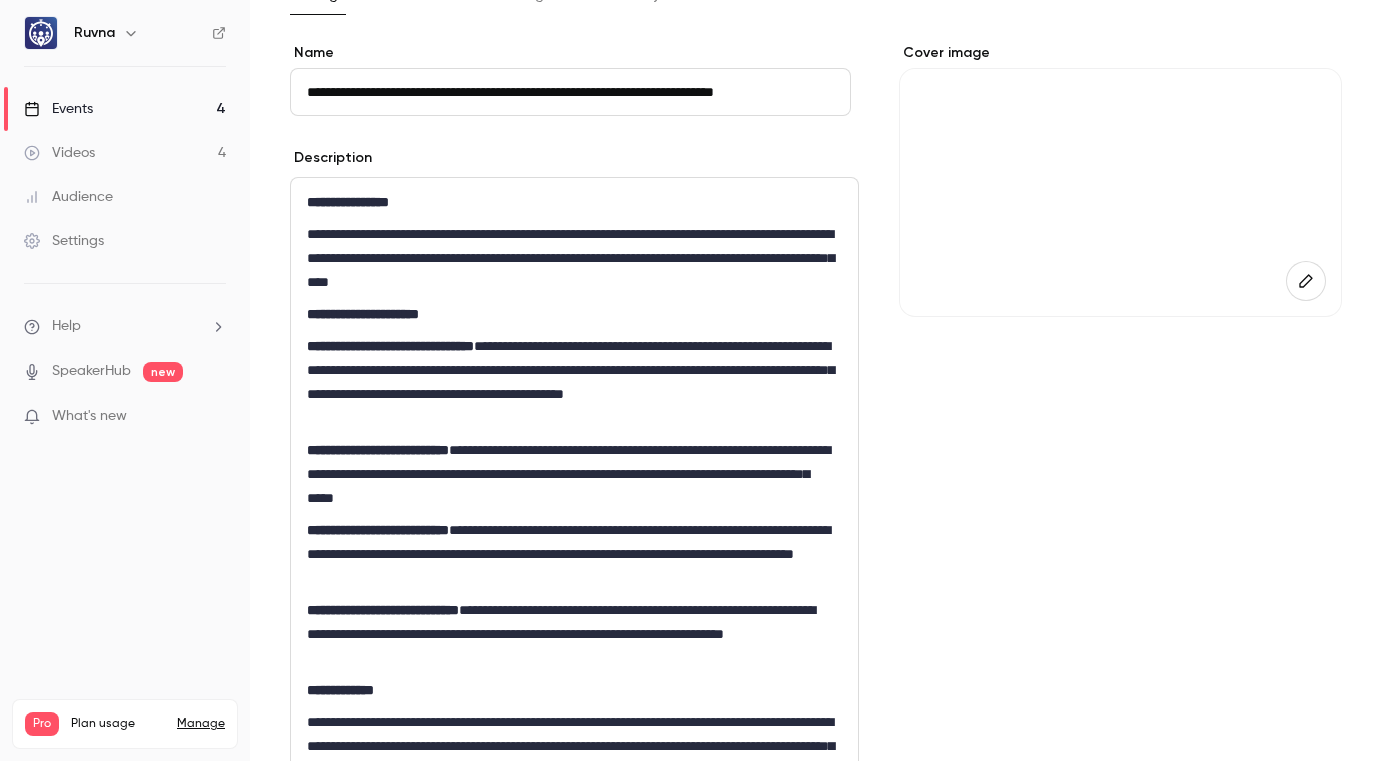 scroll, scrollTop: 114, scrollLeft: 0, axis: vertical 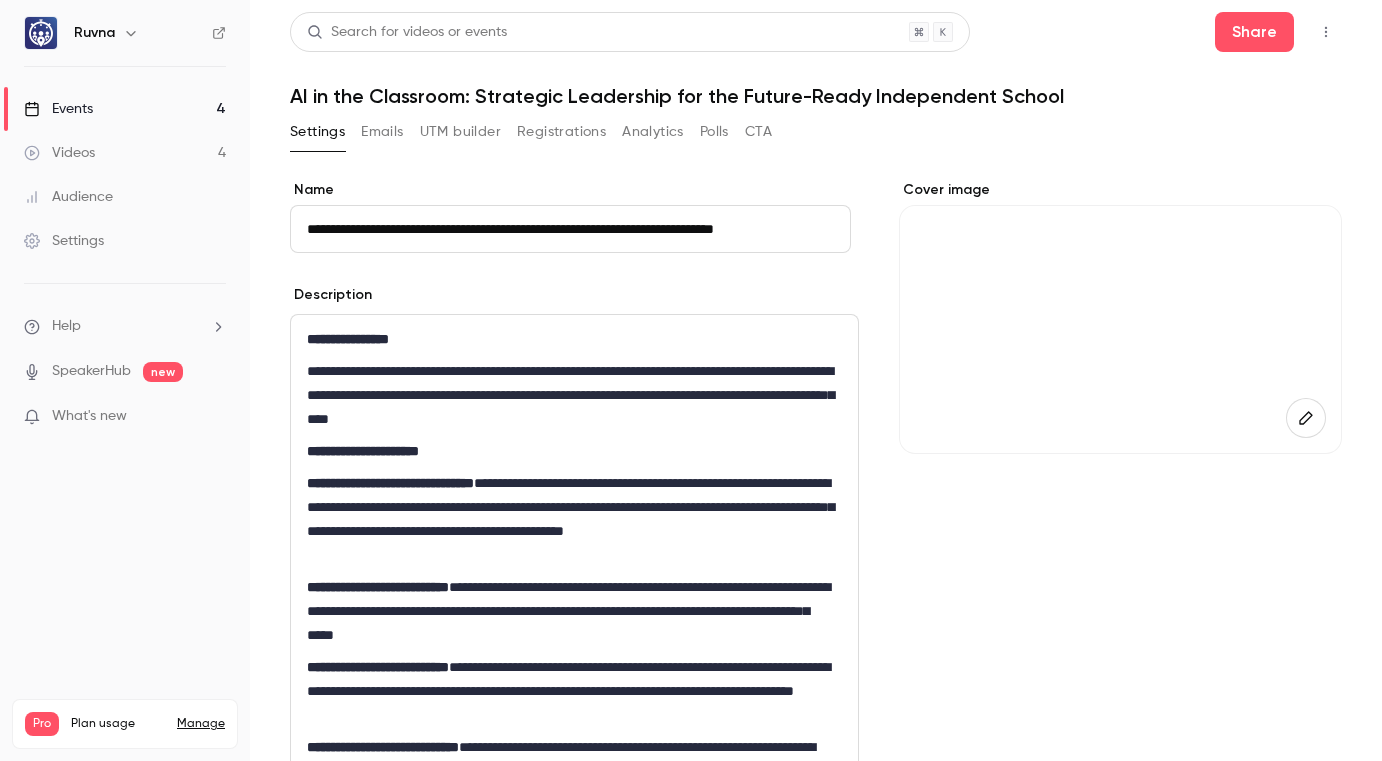click on "**********" at bounding box center [570, 395] 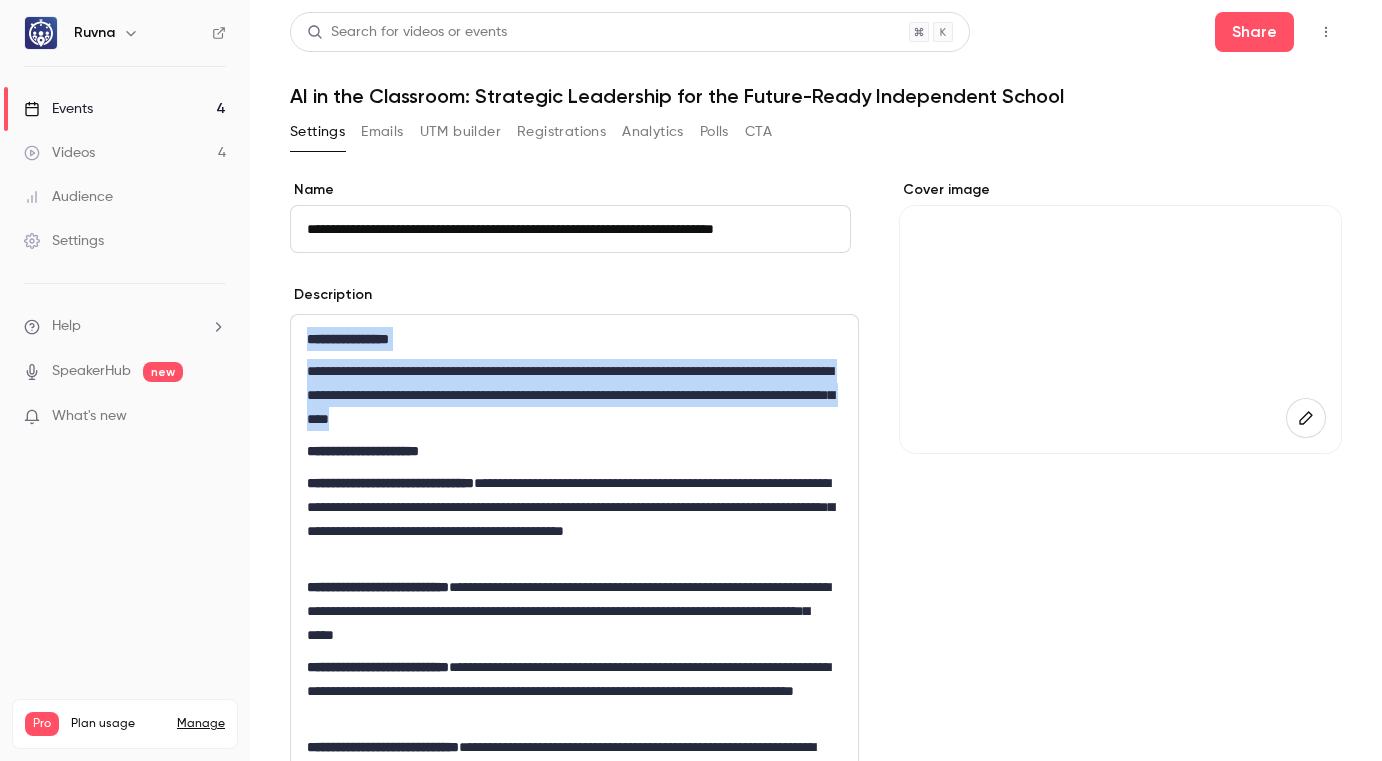 drag, startPoint x: 308, startPoint y: 333, endPoint x: 689, endPoint y: 424, distance: 391.71674 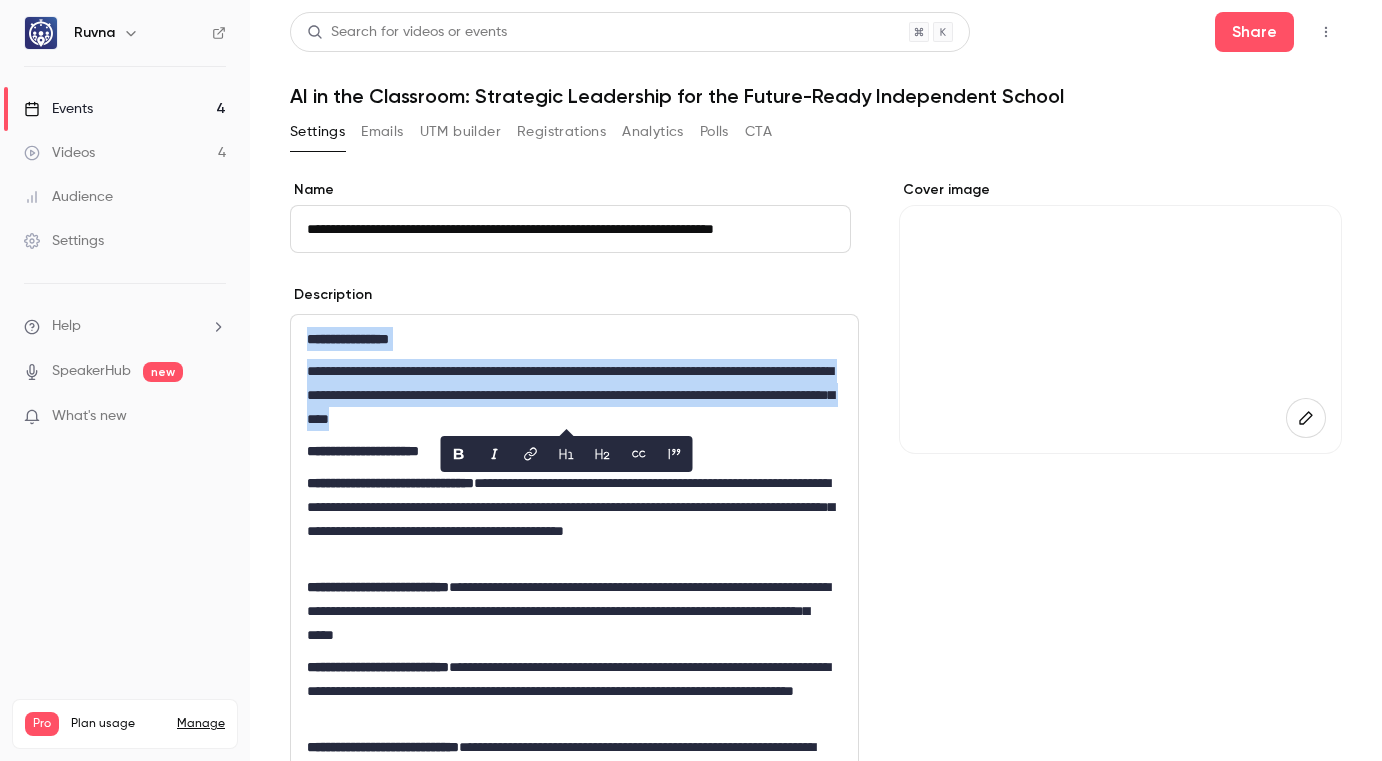 click on "**********" at bounding box center (570, 395) 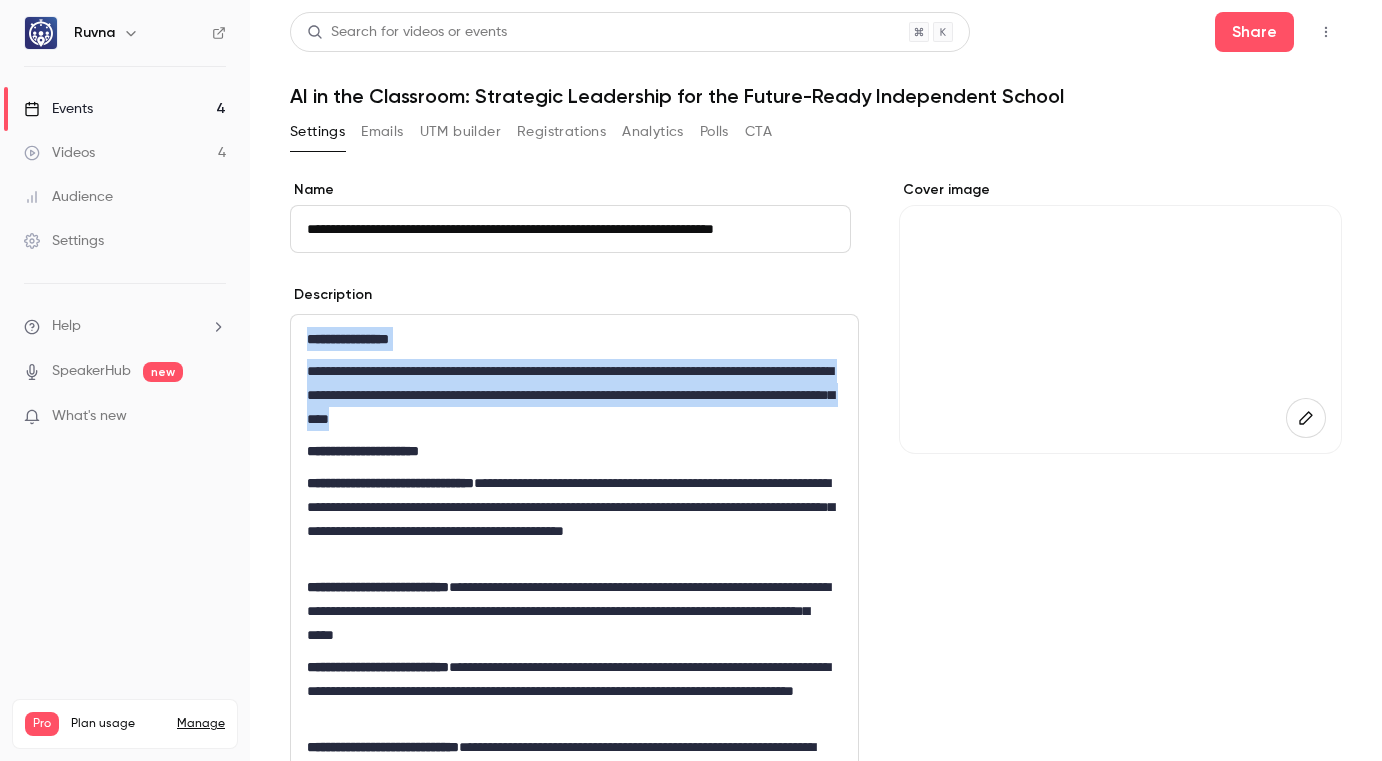 drag, startPoint x: 306, startPoint y: 339, endPoint x: 687, endPoint y: 426, distance: 390.80685 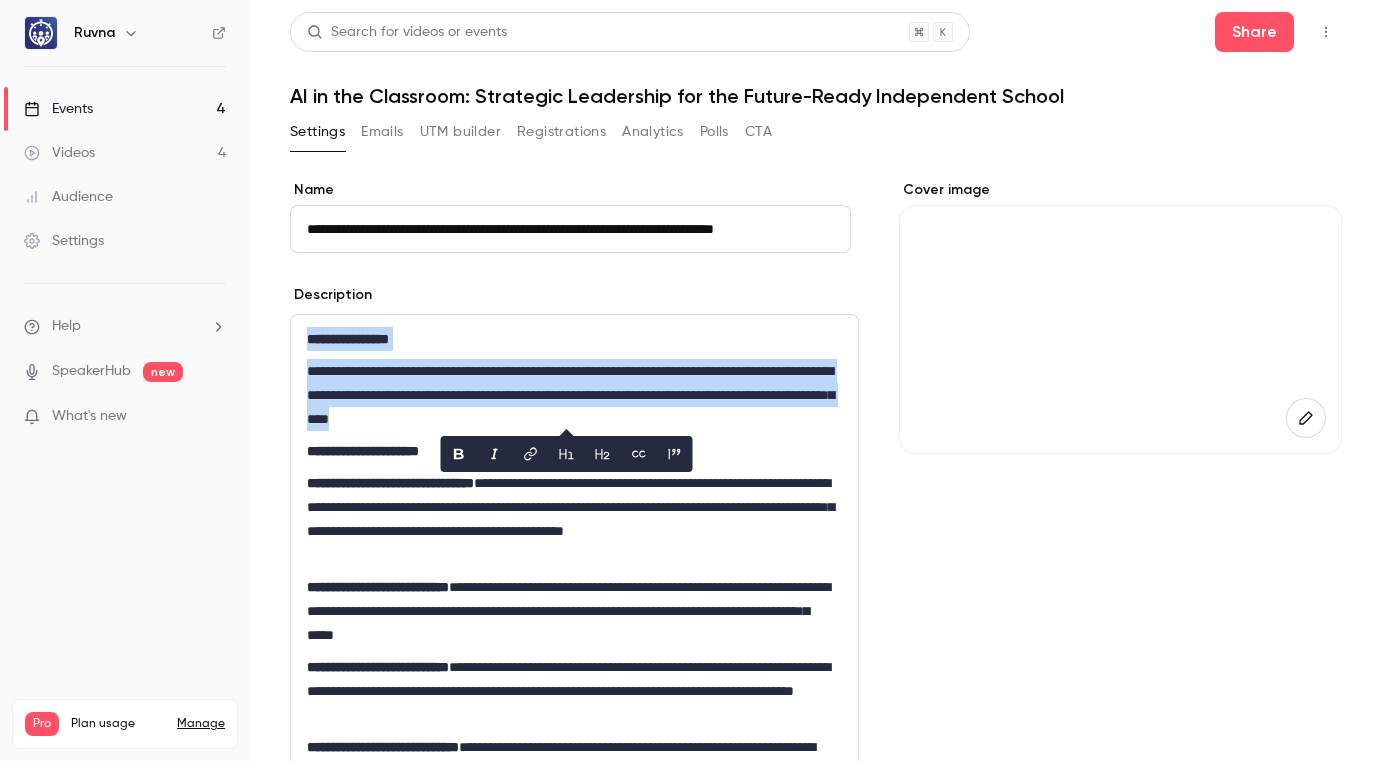 click on "**********" at bounding box center (570, 395) 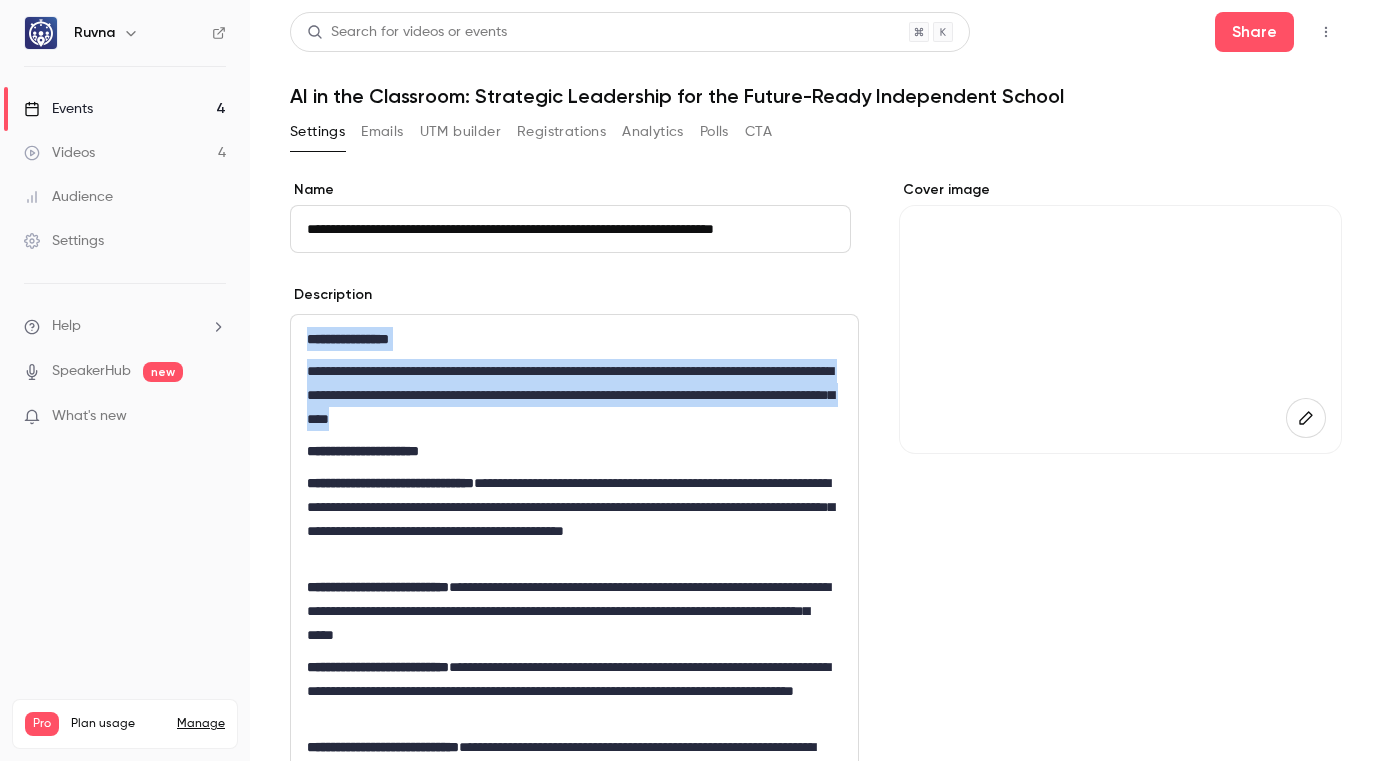 drag, startPoint x: 307, startPoint y: 341, endPoint x: 676, endPoint y: 422, distance: 377.78564 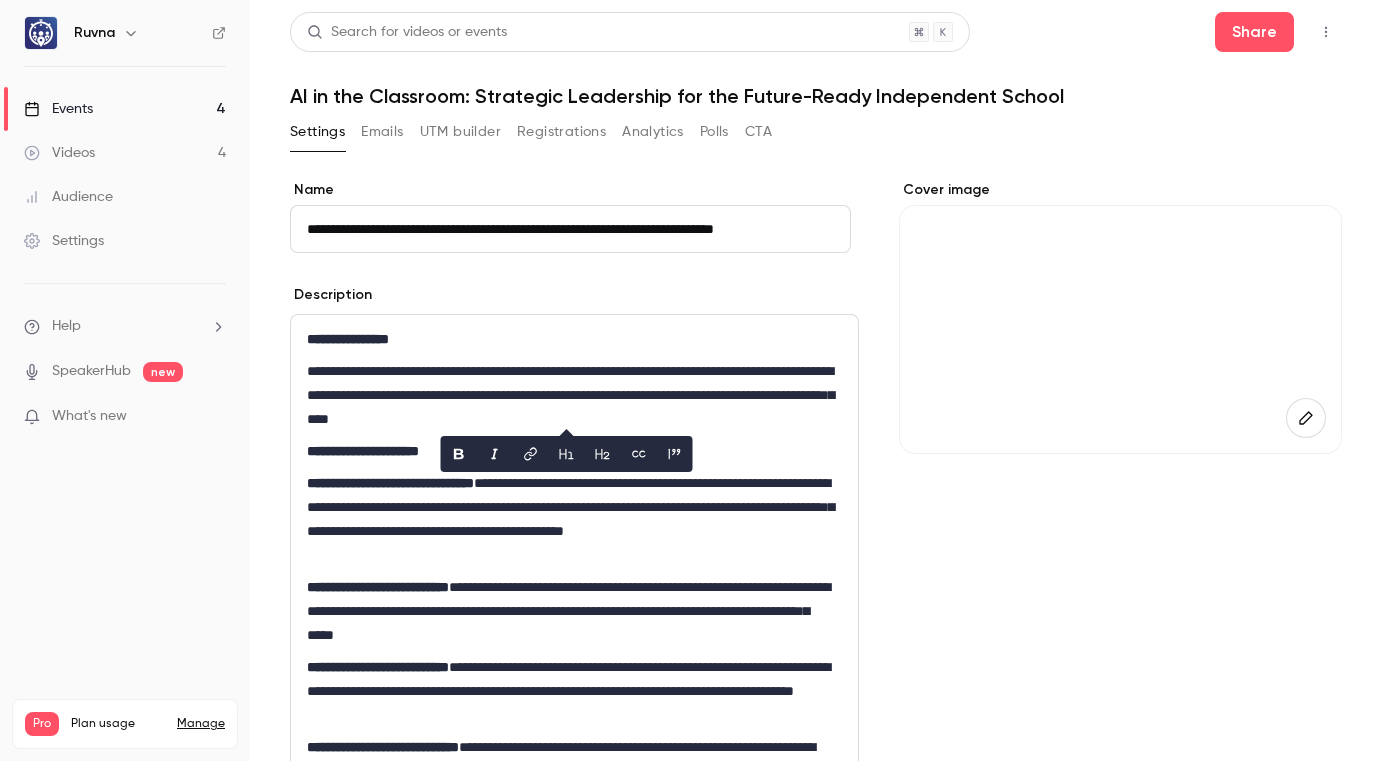 click on "Cover image" at bounding box center (1120, 849) 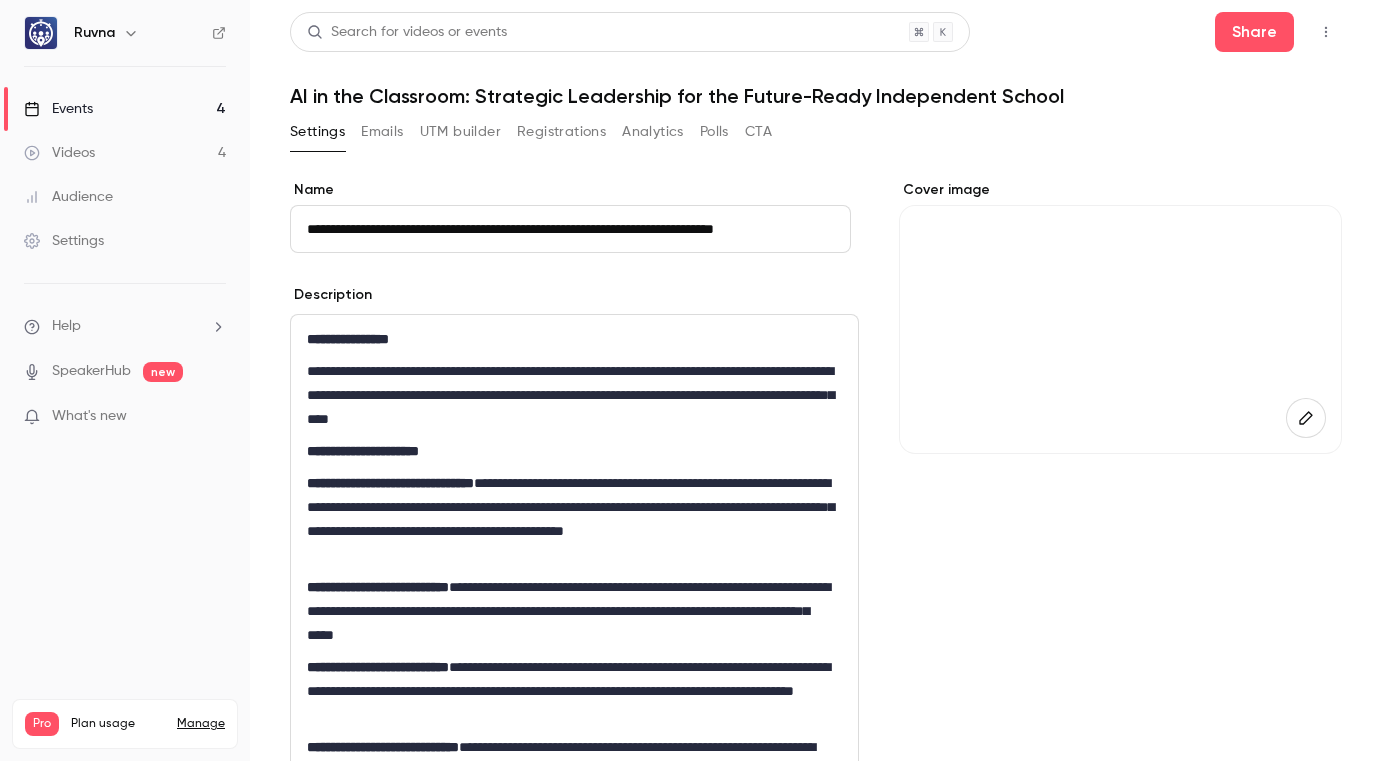 scroll, scrollTop: 72, scrollLeft: 0, axis: vertical 